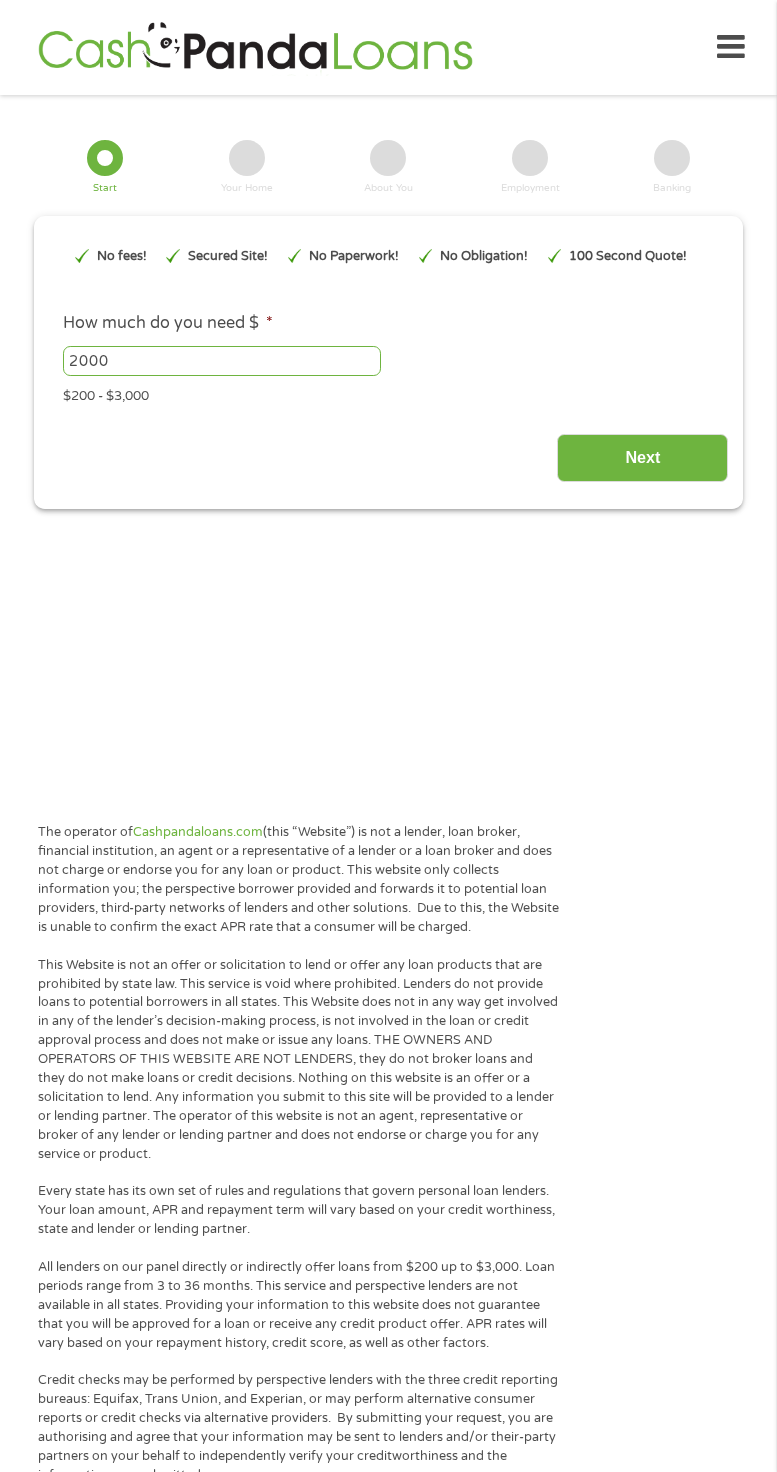 scroll, scrollTop: 0, scrollLeft: 0, axis: both 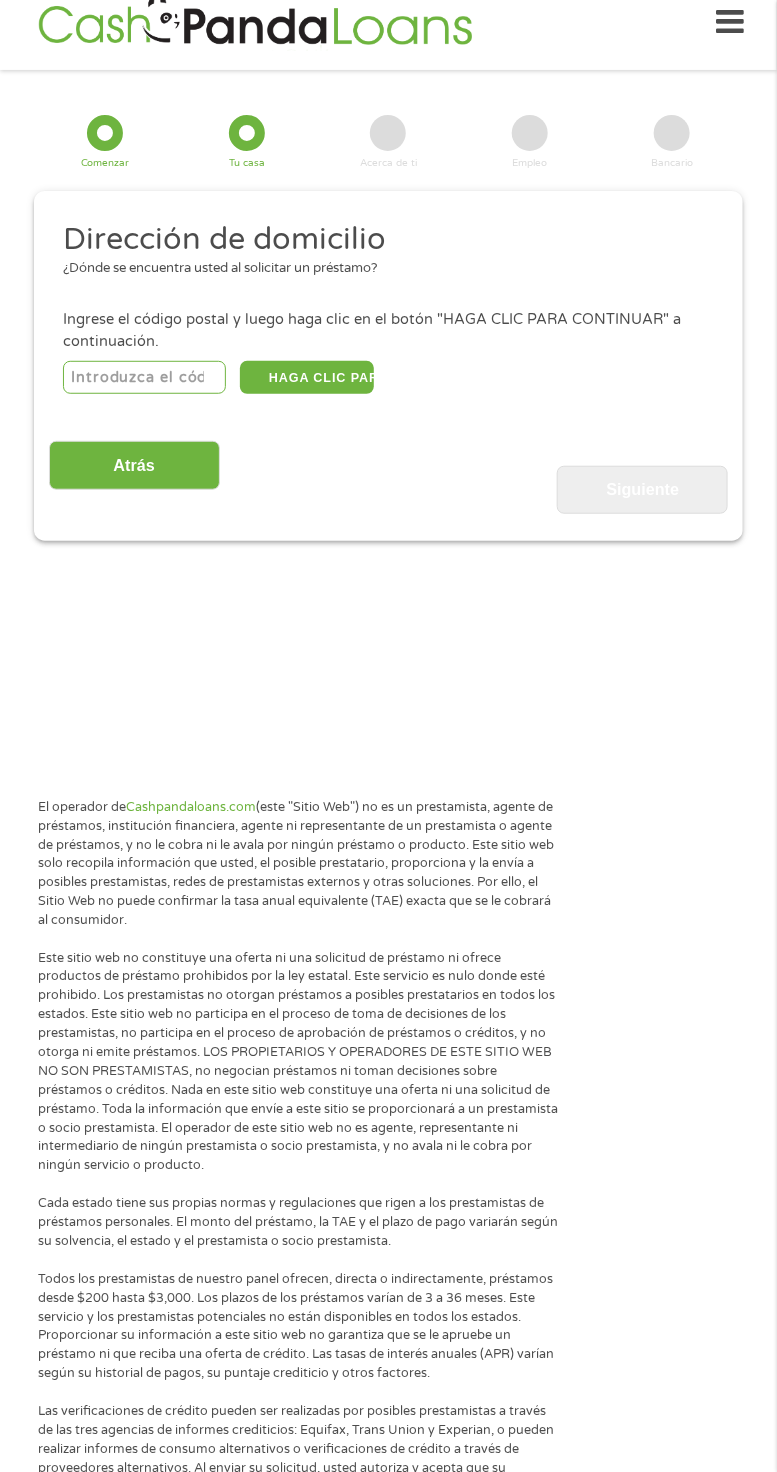 click at bounding box center [144, 378] 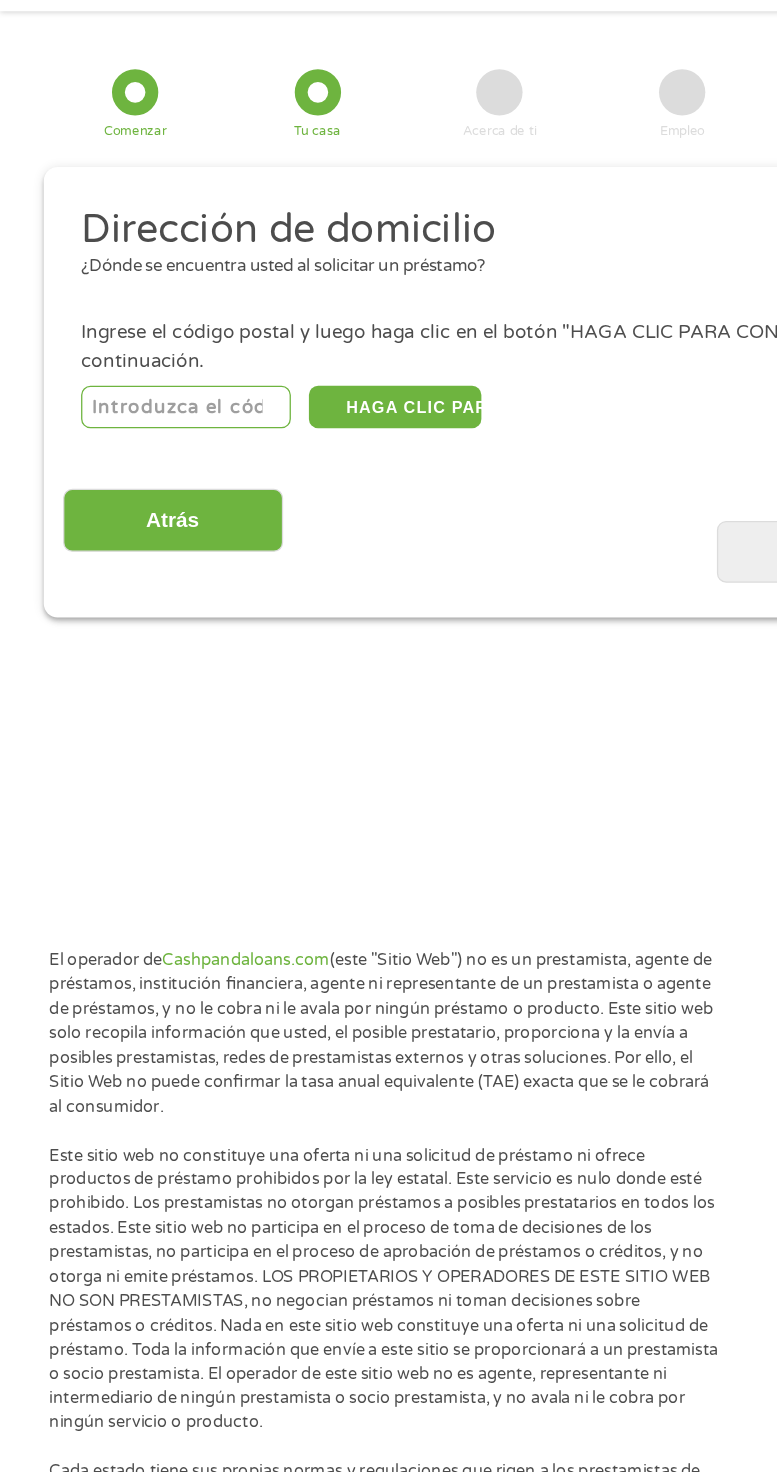 scroll, scrollTop: 25, scrollLeft: 0, axis: vertical 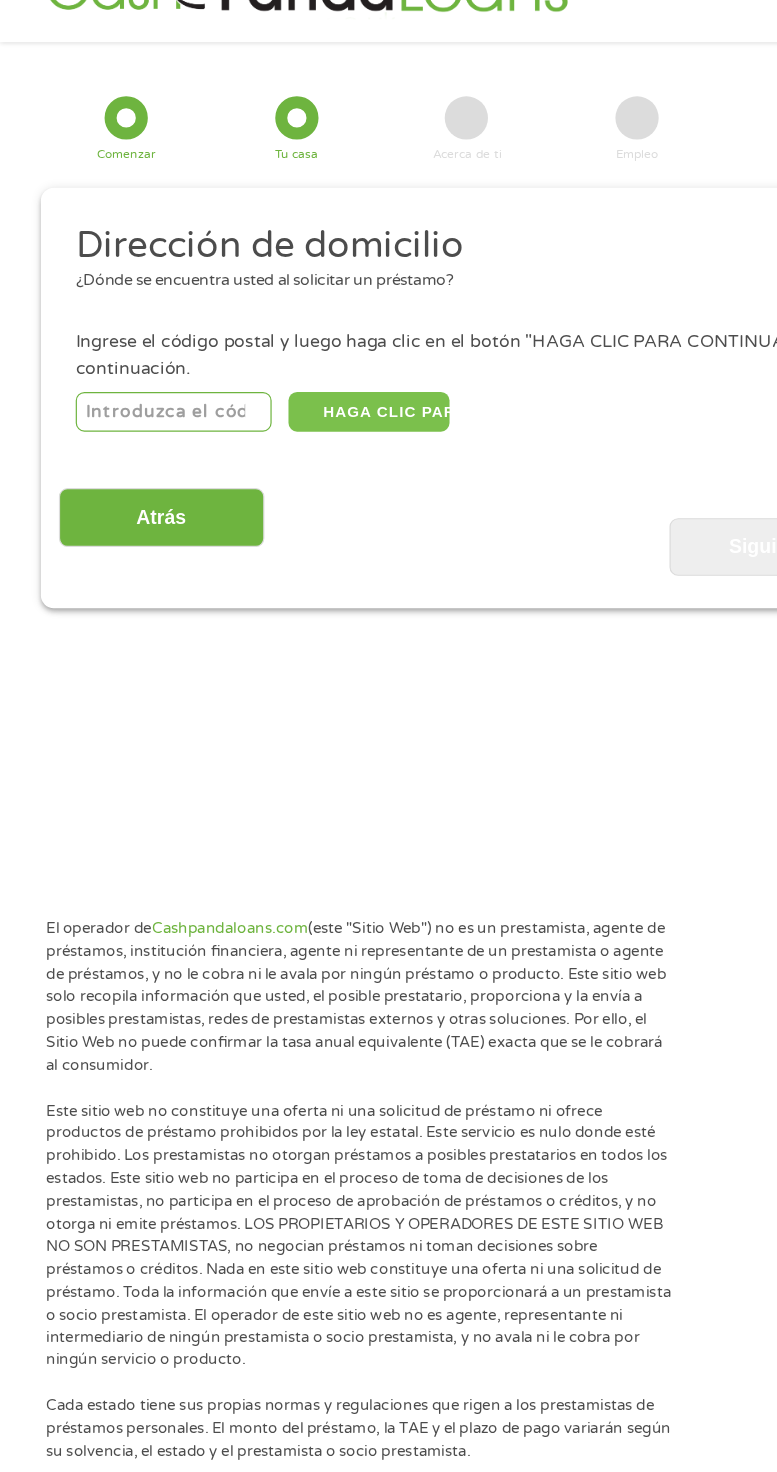 type on "[NUMBER]" 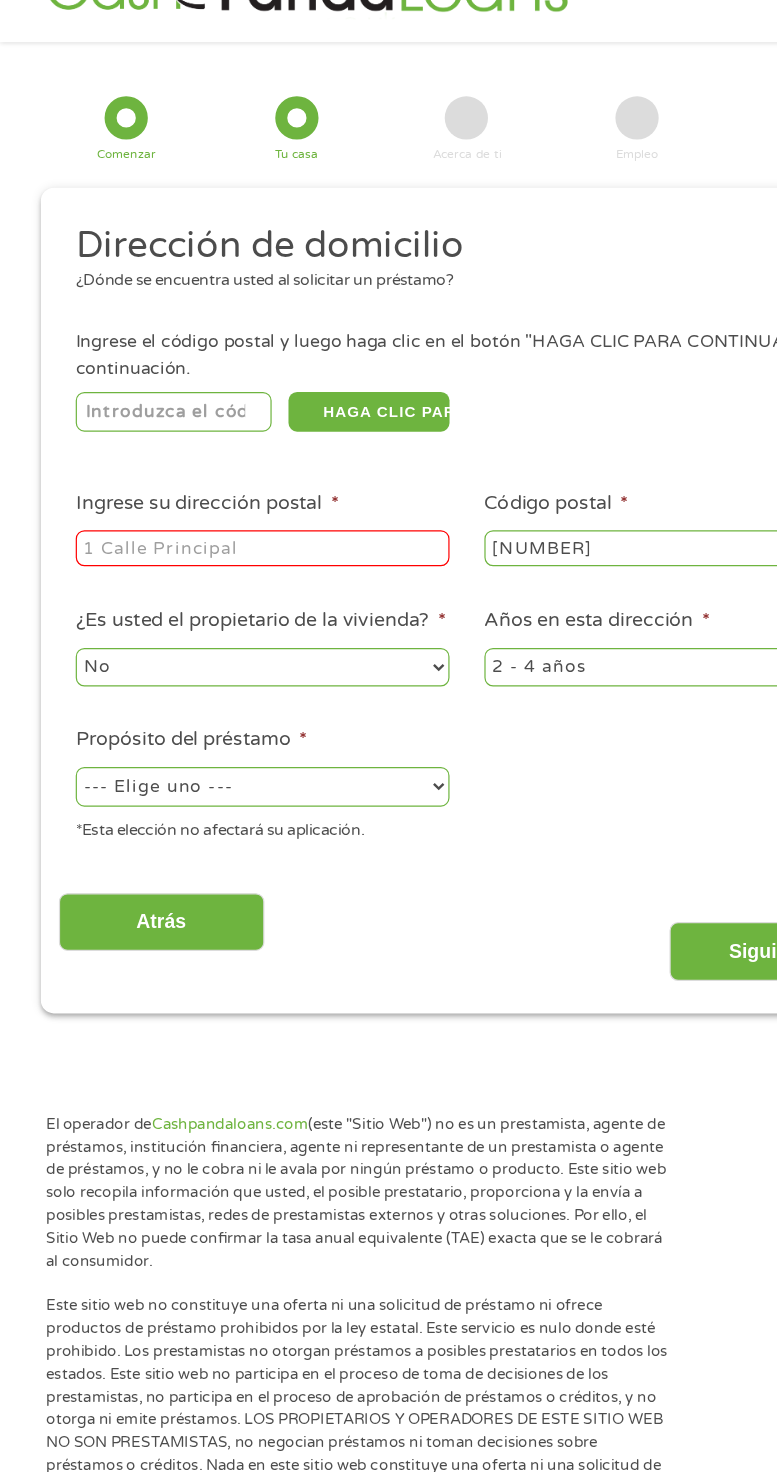 click on "Ingrese su dirección postal  *" at bounding box center [218, 491] 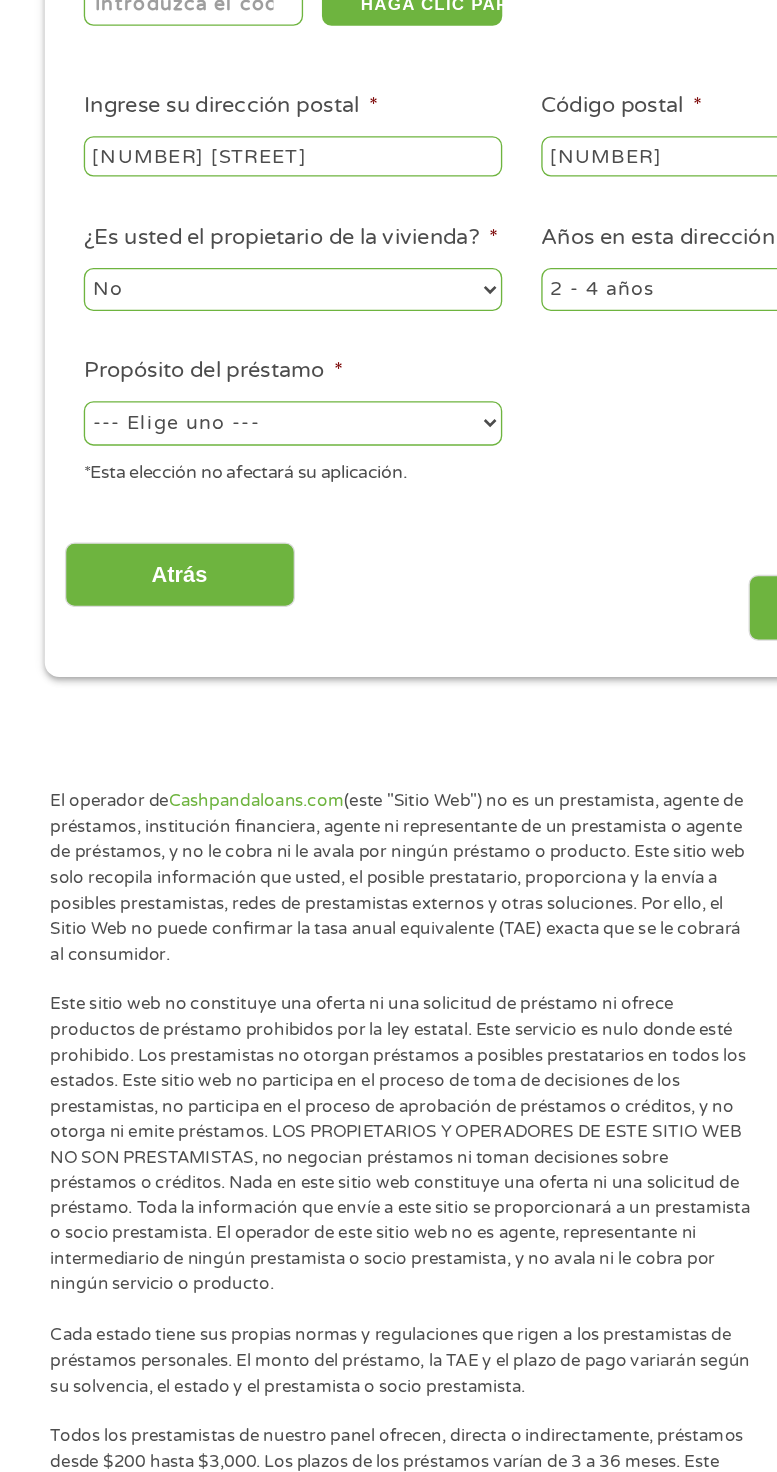 scroll, scrollTop: 25, scrollLeft: 0, axis: vertical 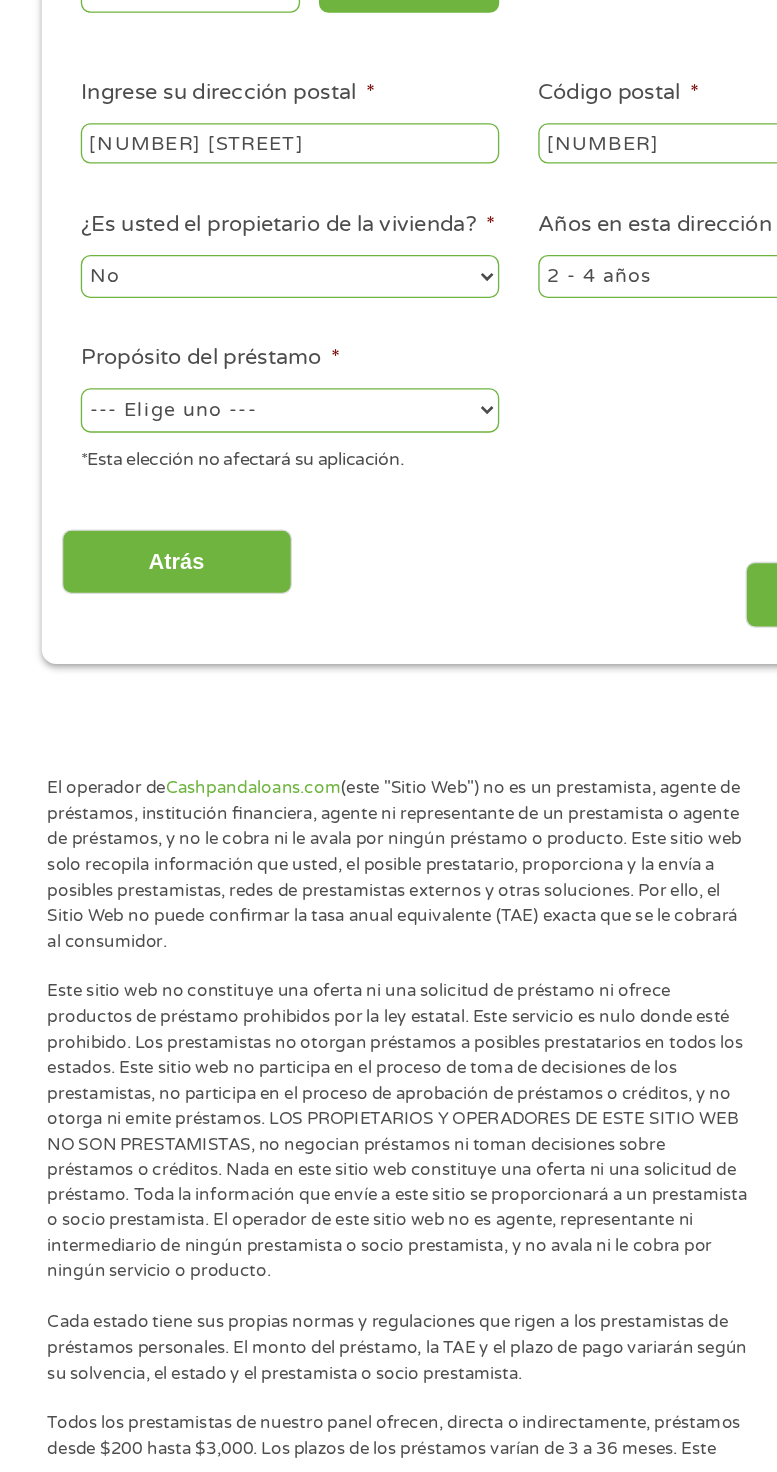 type on "[NUMBER] [STREET]" 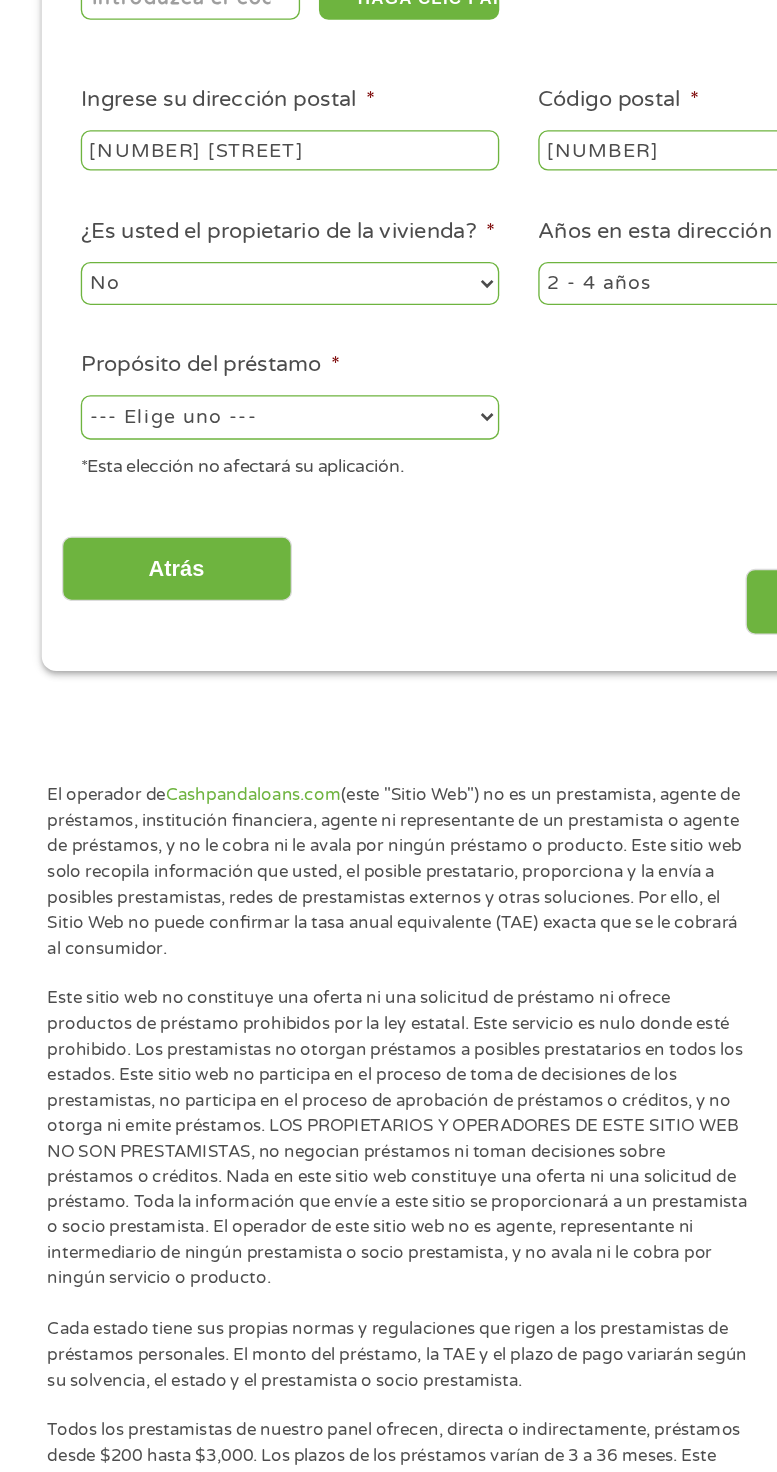 select on "medicalexpenses" 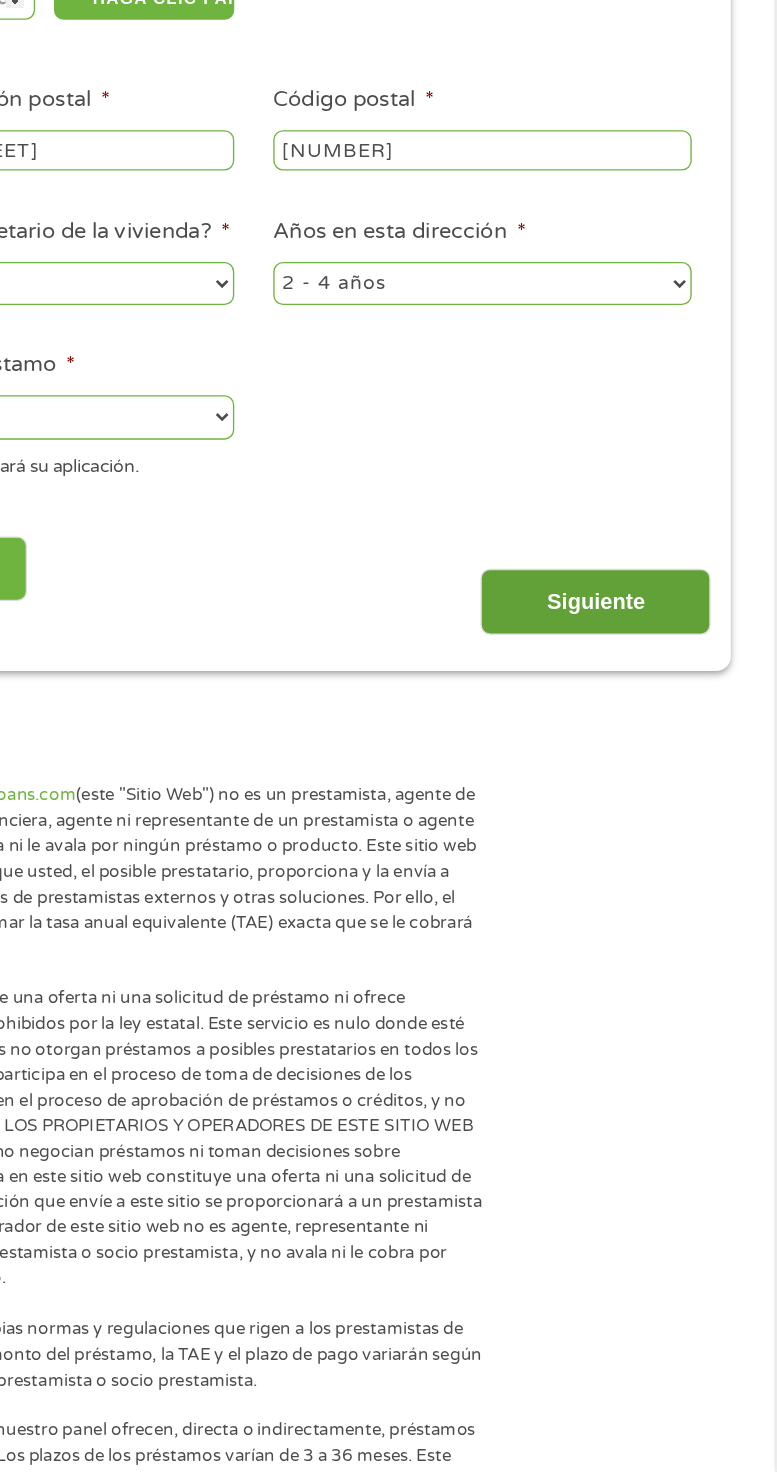 click on "Siguiente" at bounding box center (642, 825) 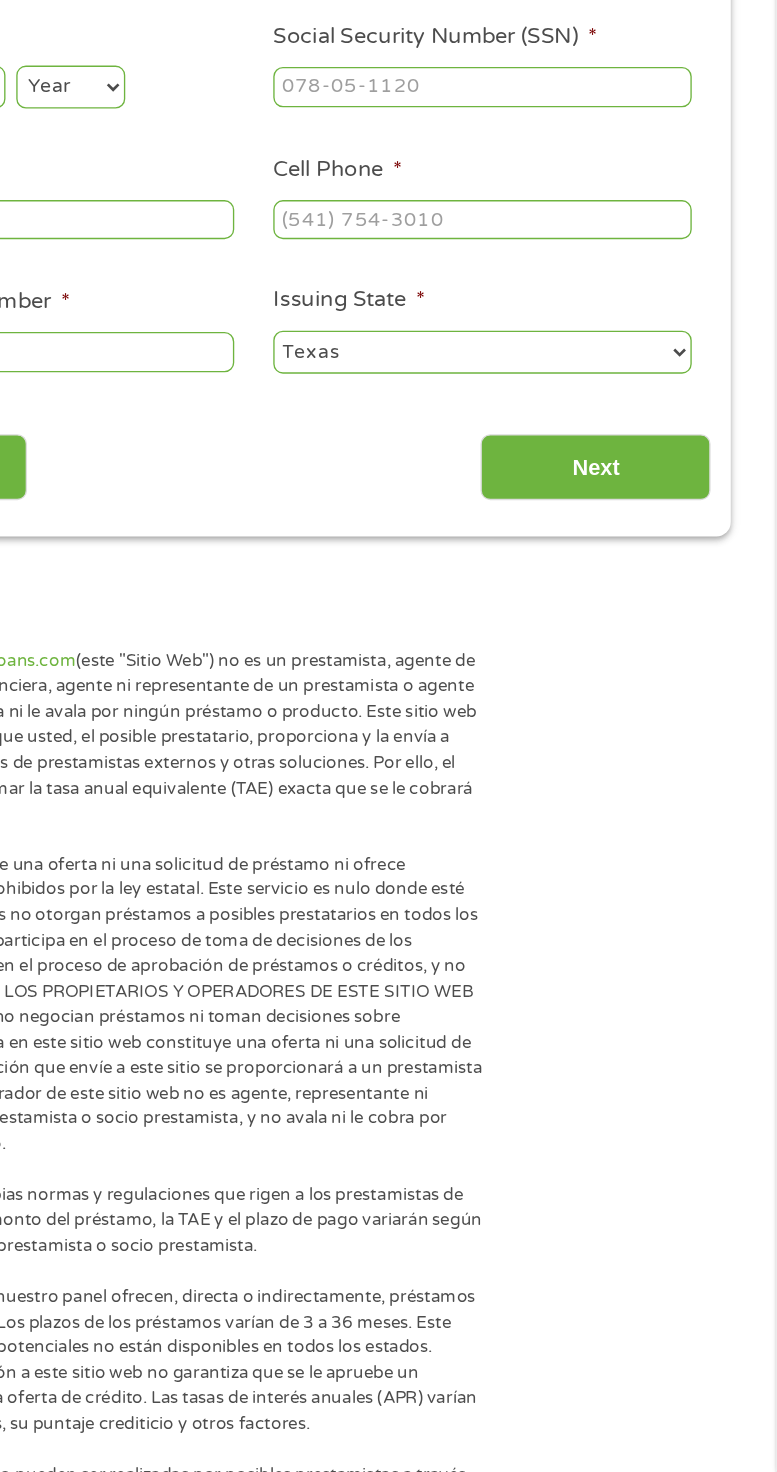 scroll, scrollTop: 7, scrollLeft: 8, axis: both 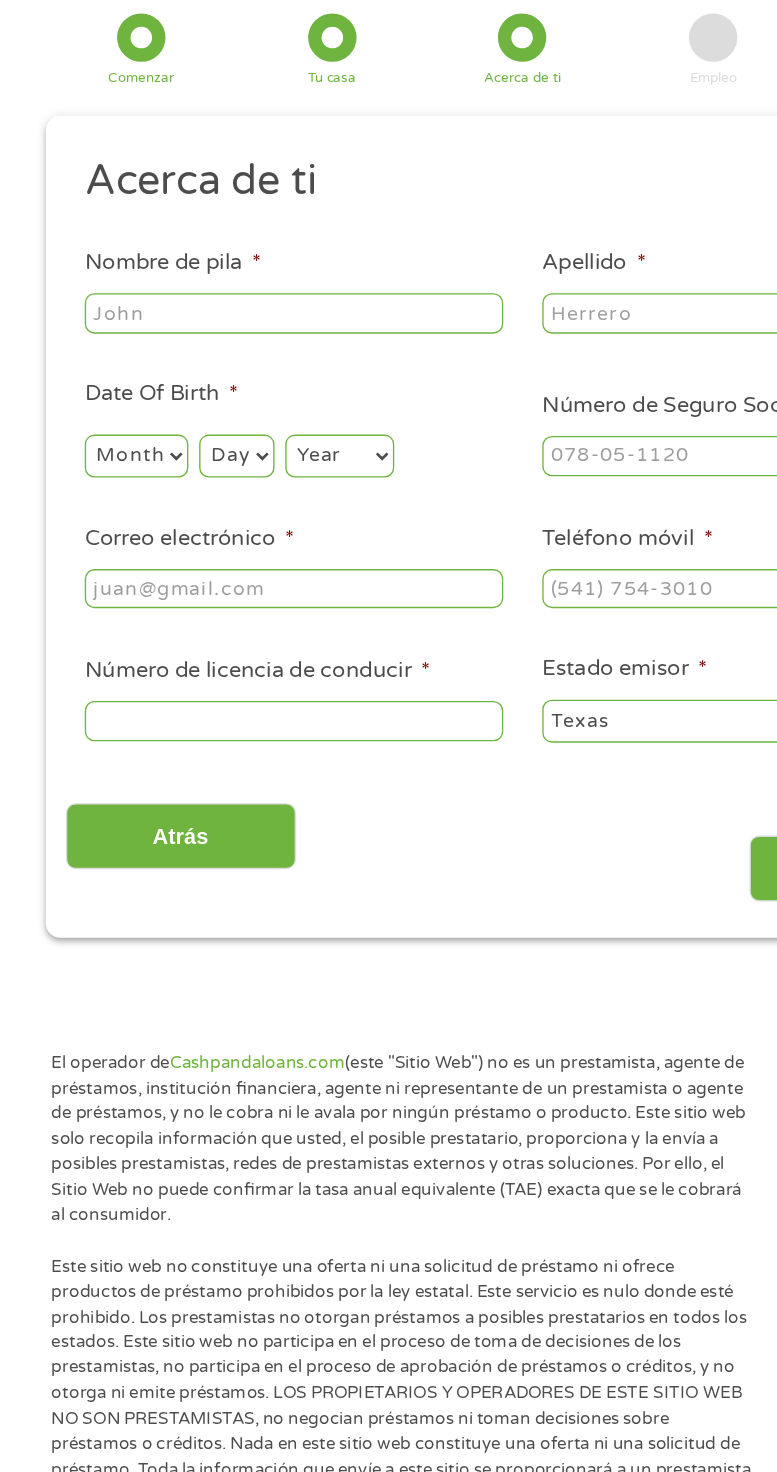 click on "Nombre de pila  *" at bounding box center (218, 338) 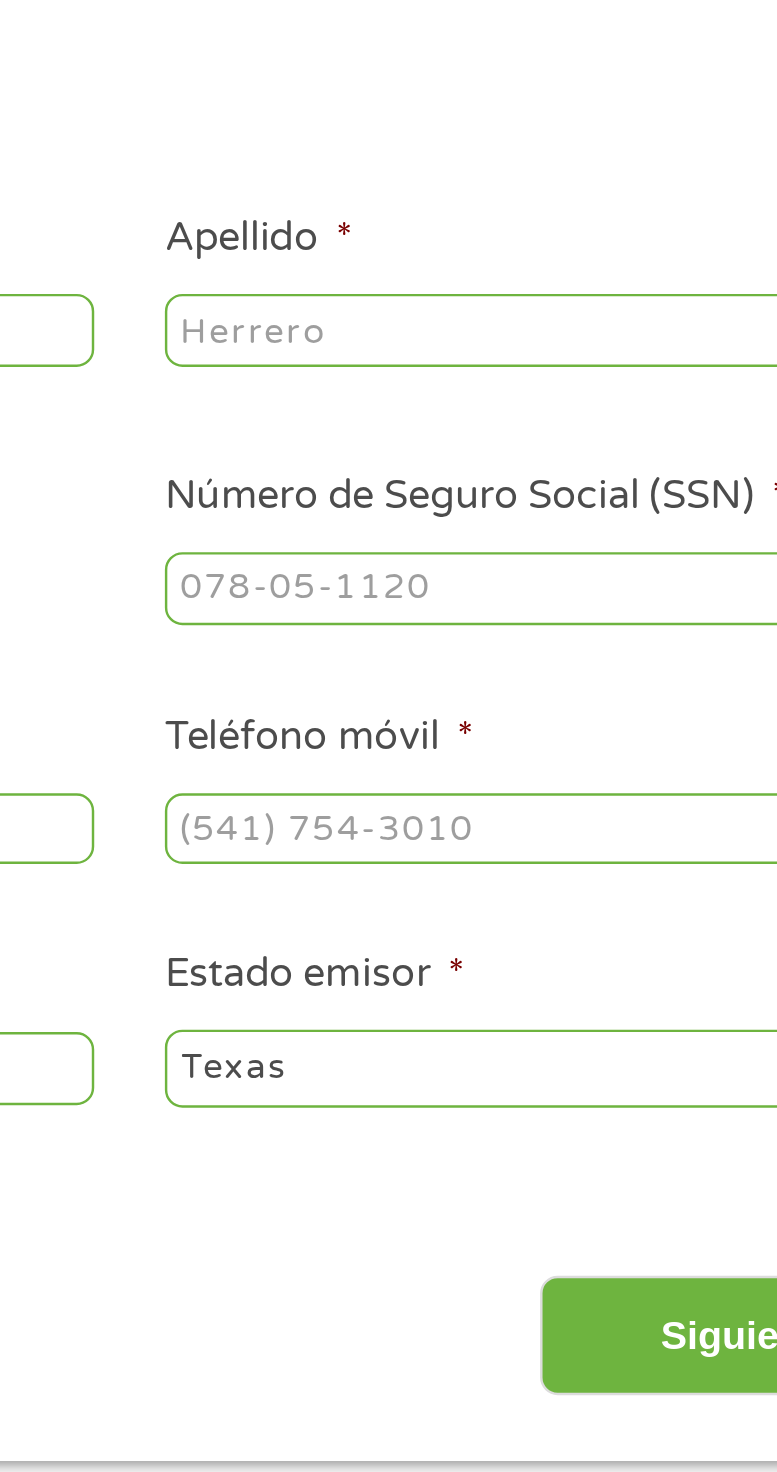 type on "[FIRST] [LAST]" 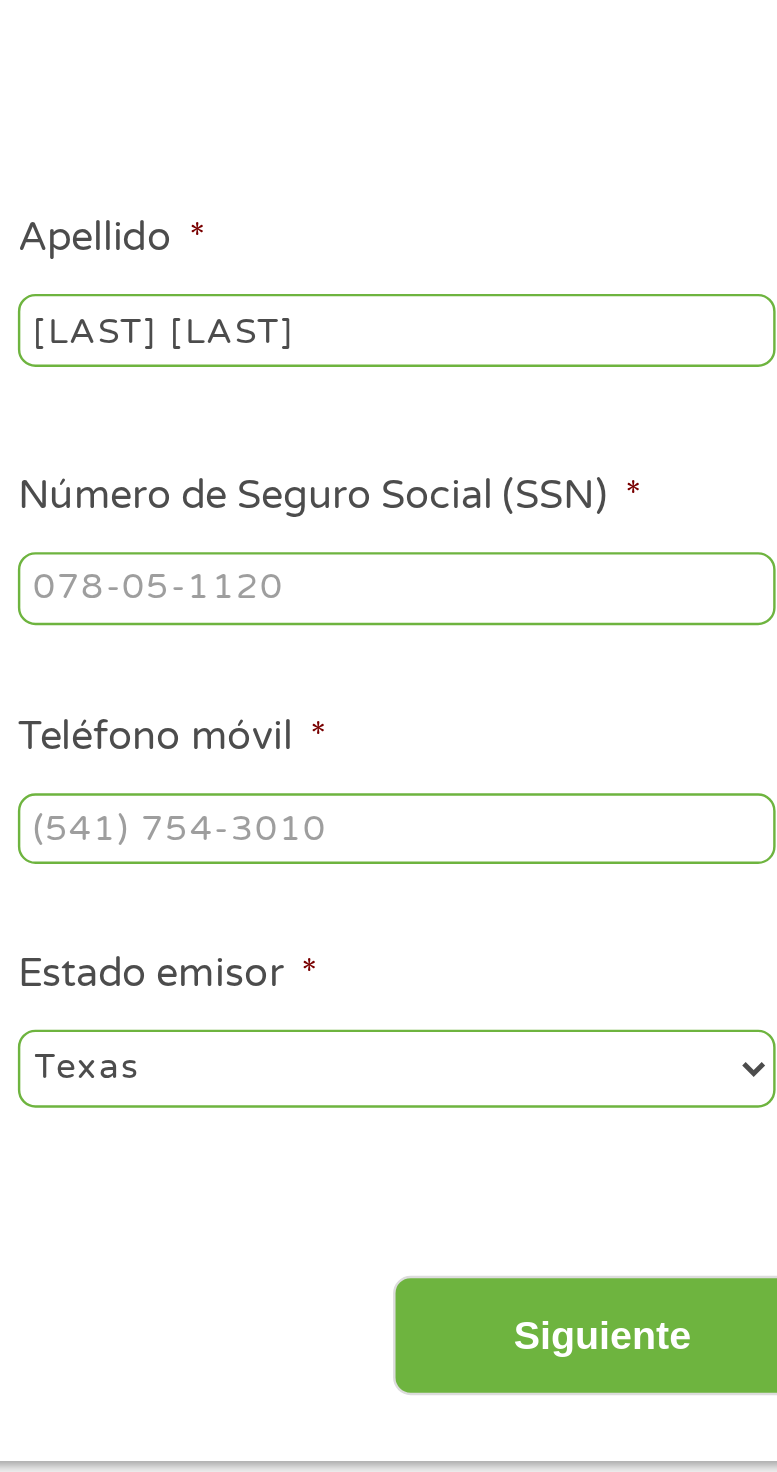 type on "[LAST] [LAST]" 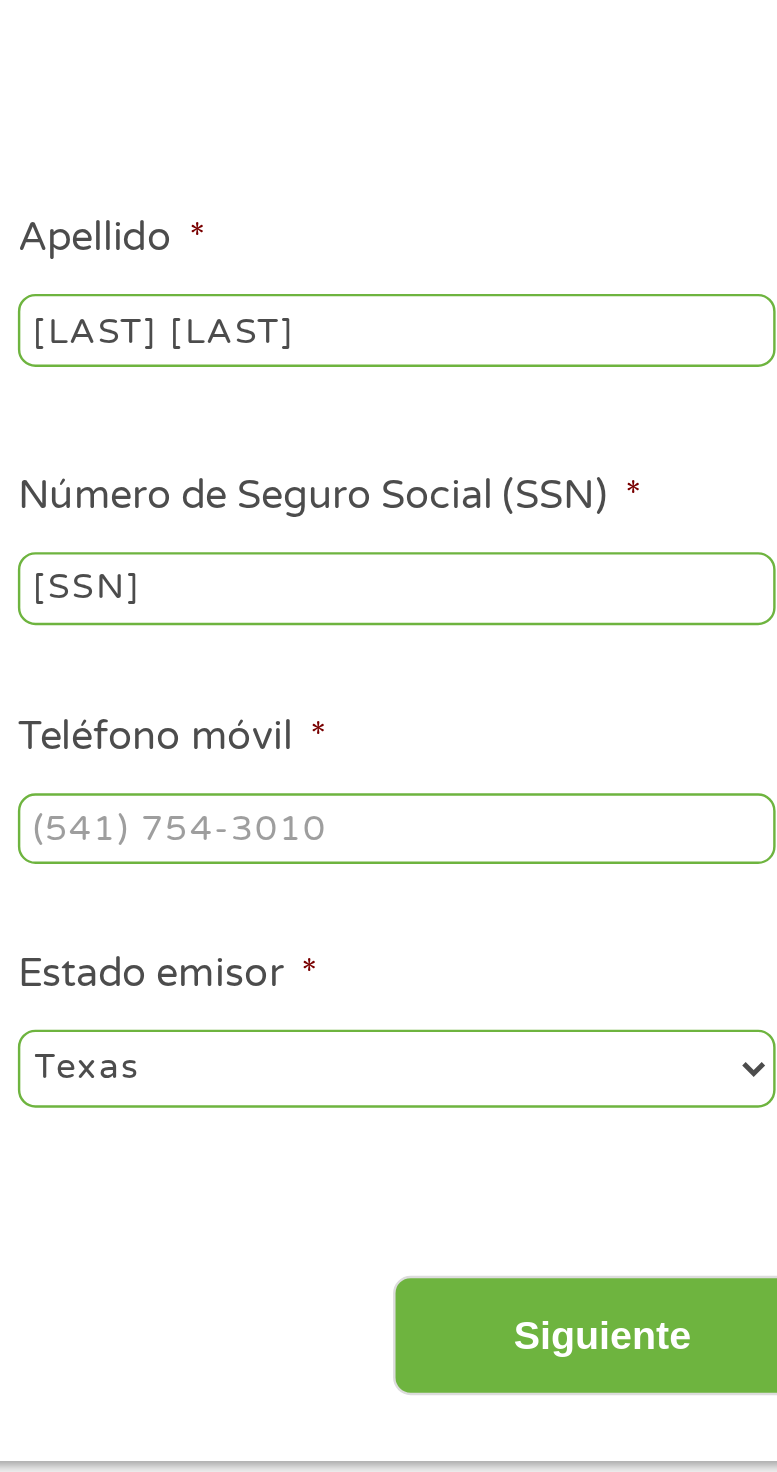 click on "[SSN]" at bounding box center [558, 444] 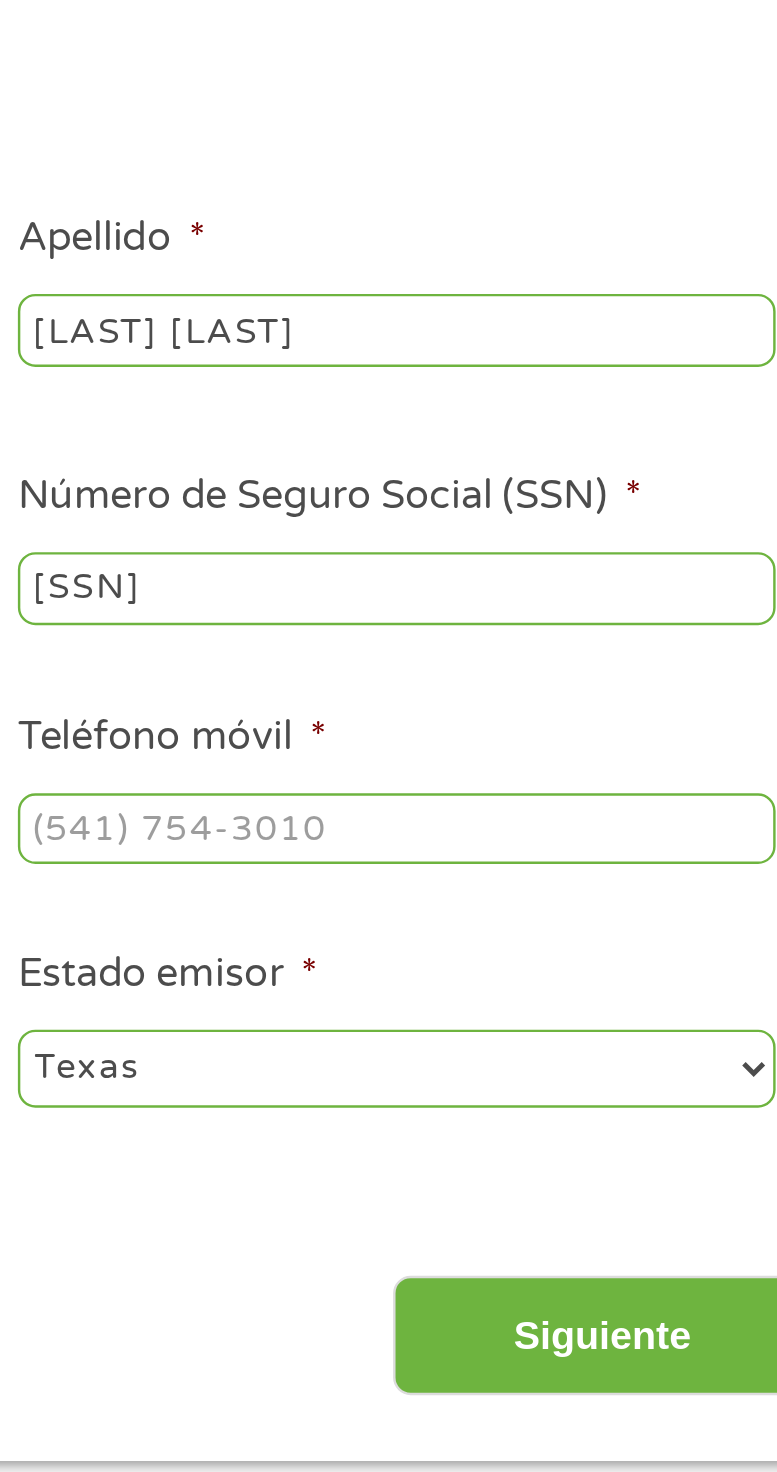 type on "[SSN]" 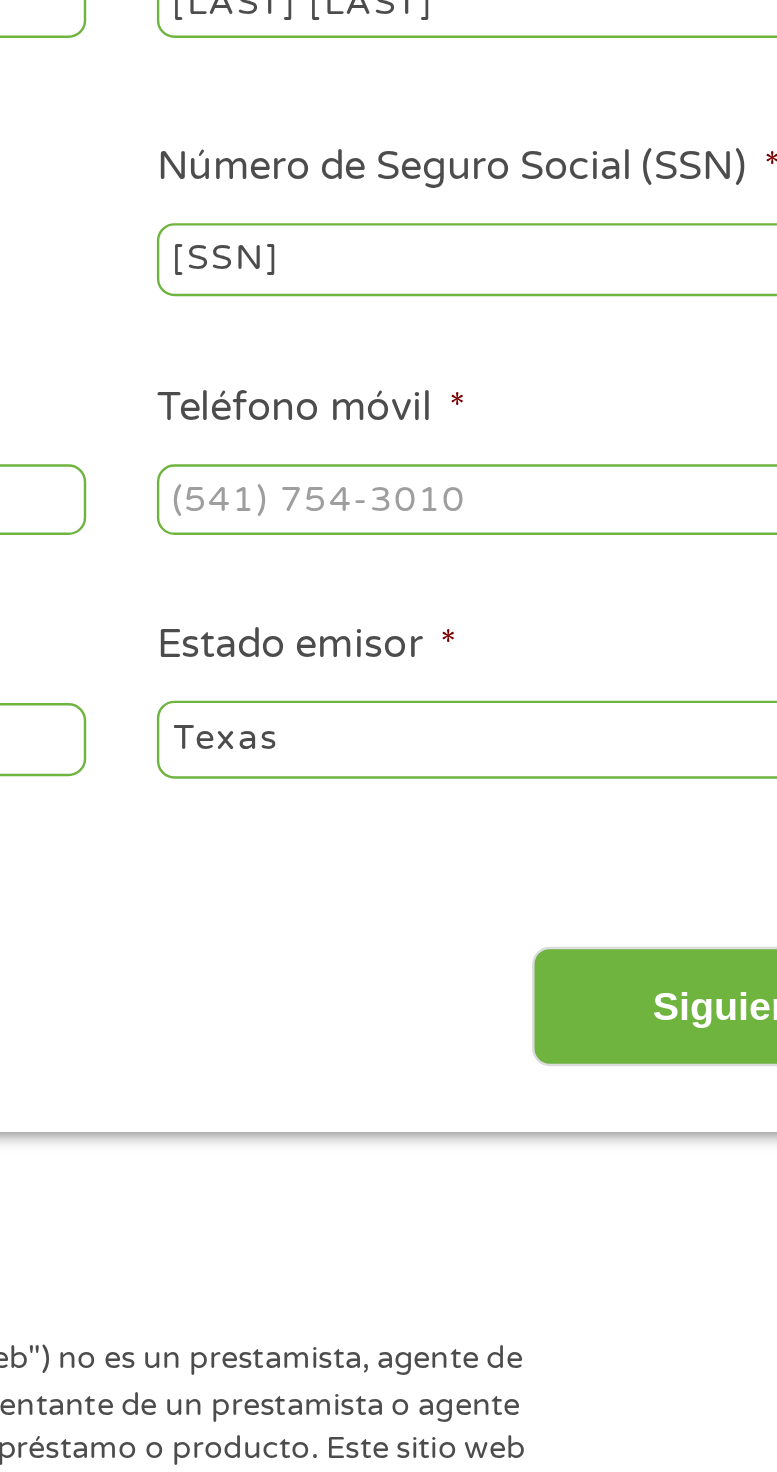 click on "Teléfono móvil  *" at bounding box center (558, 543) 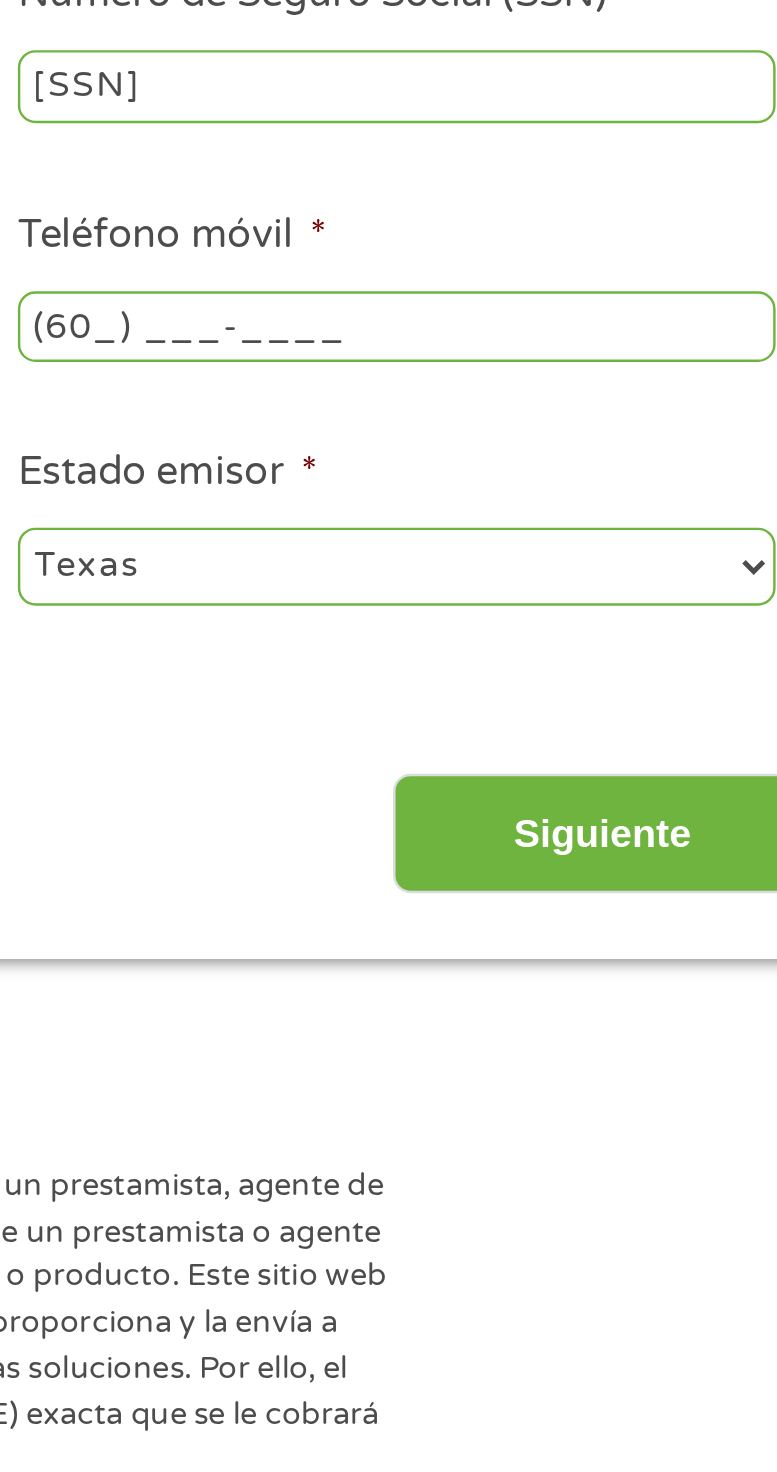 type on "[PHONE]" 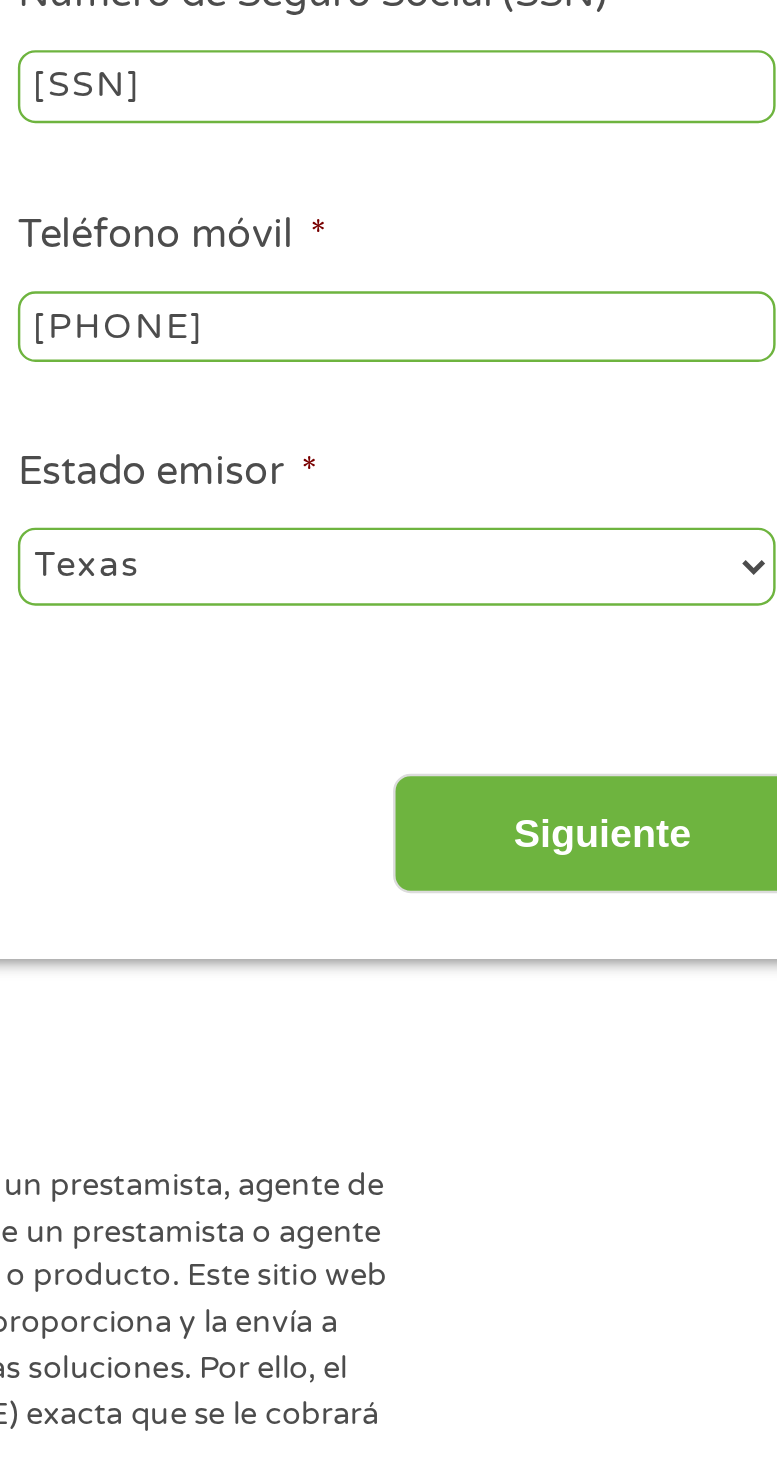 type on "[PHONE]" 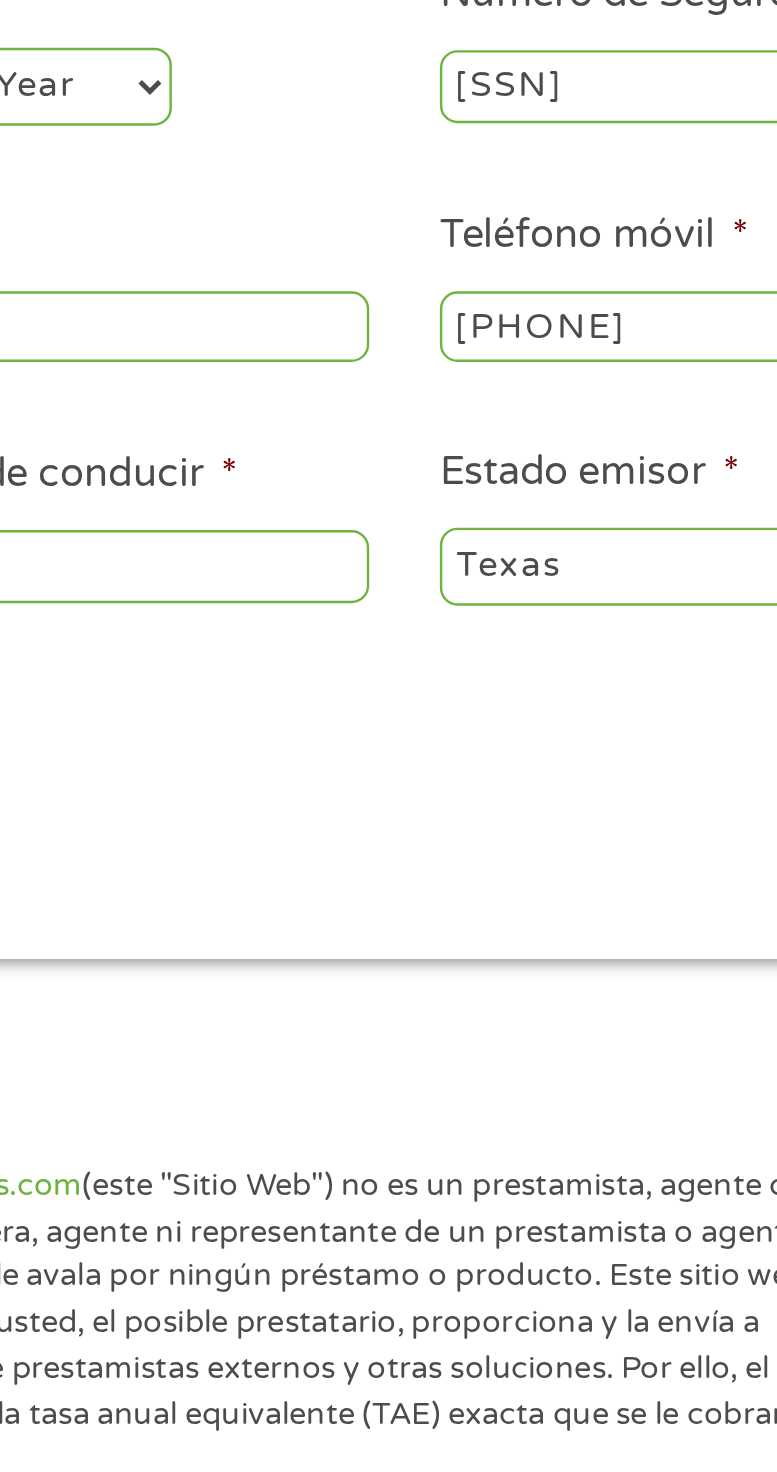 click on "Correo electrónico  *" at bounding box center (218, 543) 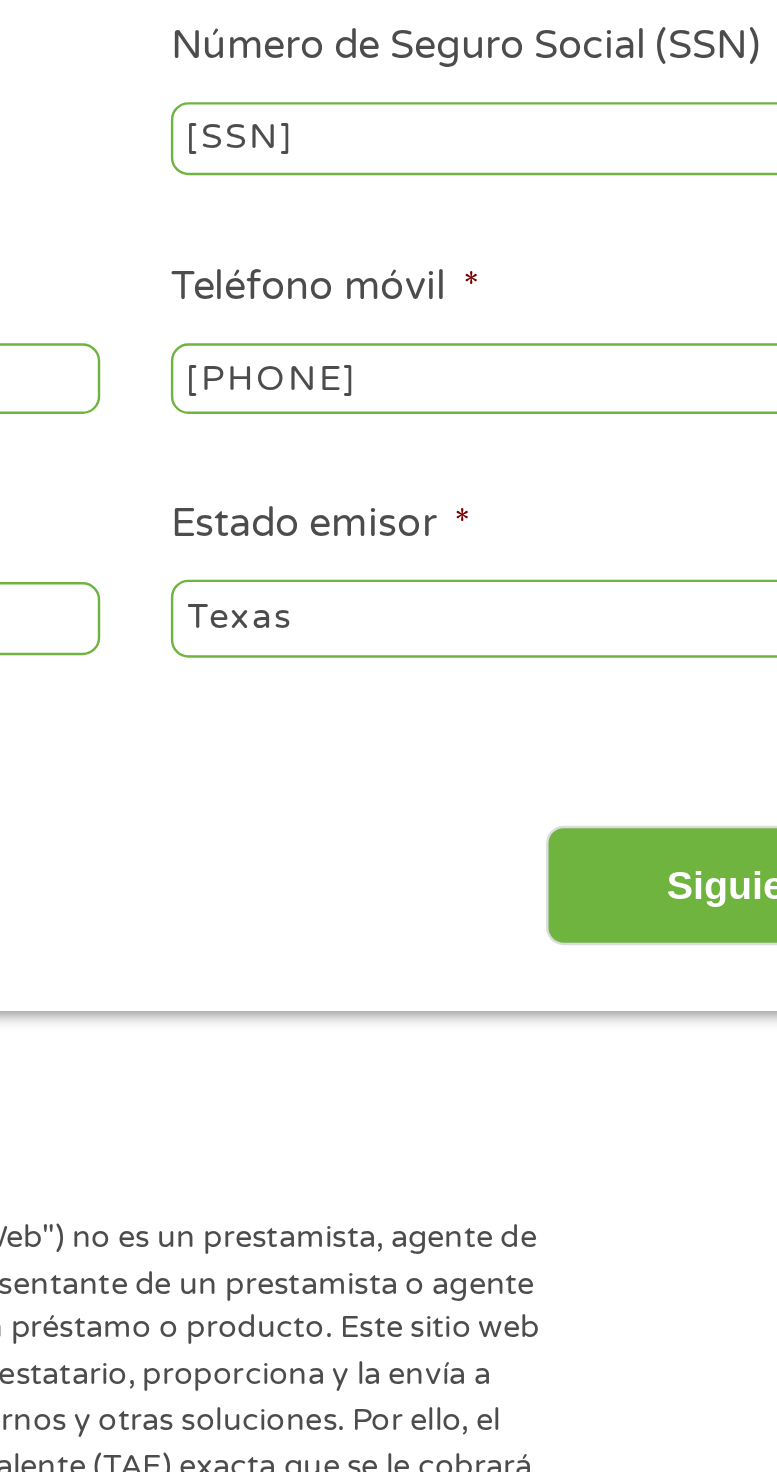 click on "[PHONE]" at bounding box center (558, 543) 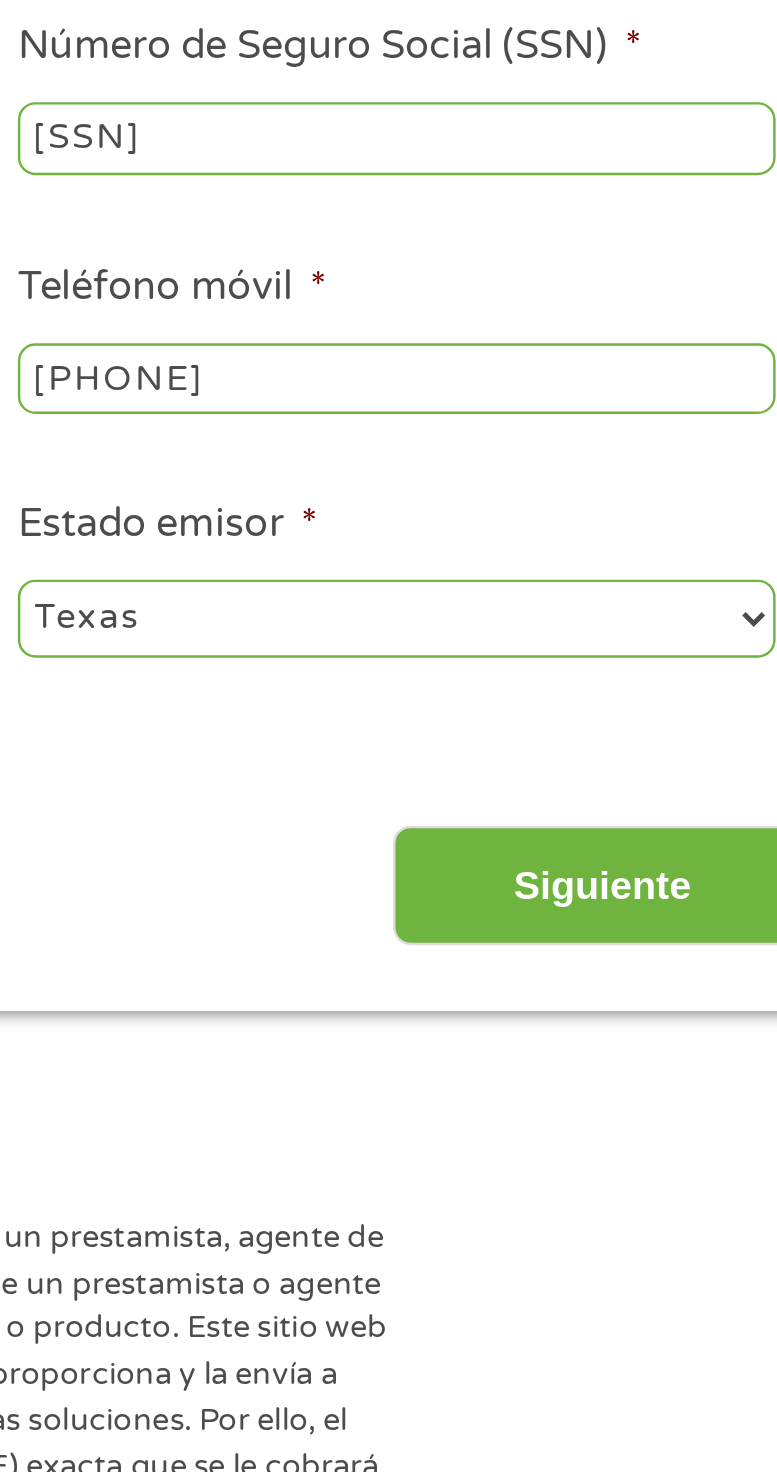 click on "[PHONE]" at bounding box center [558, 543] 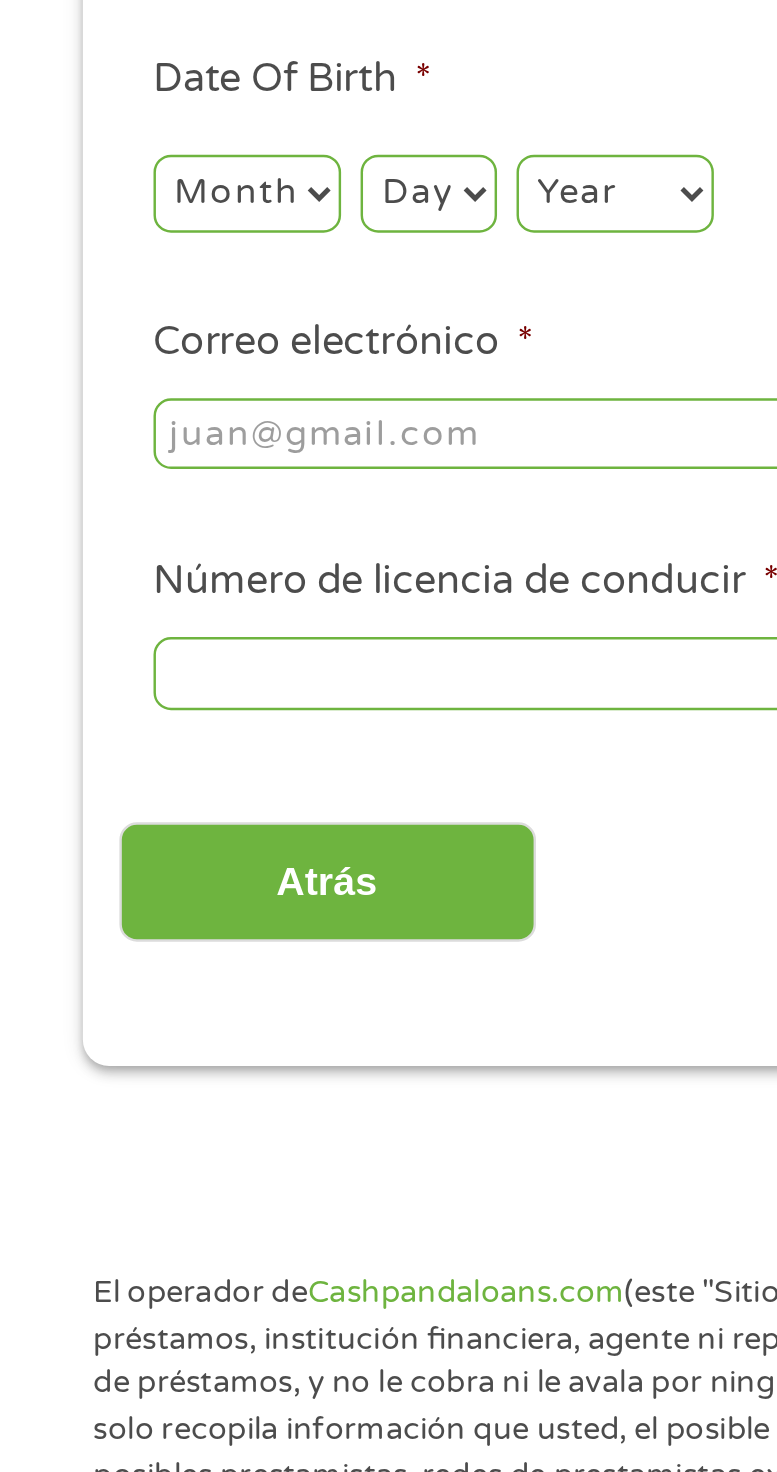 scroll, scrollTop: 30, scrollLeft: 0, axis: vertical 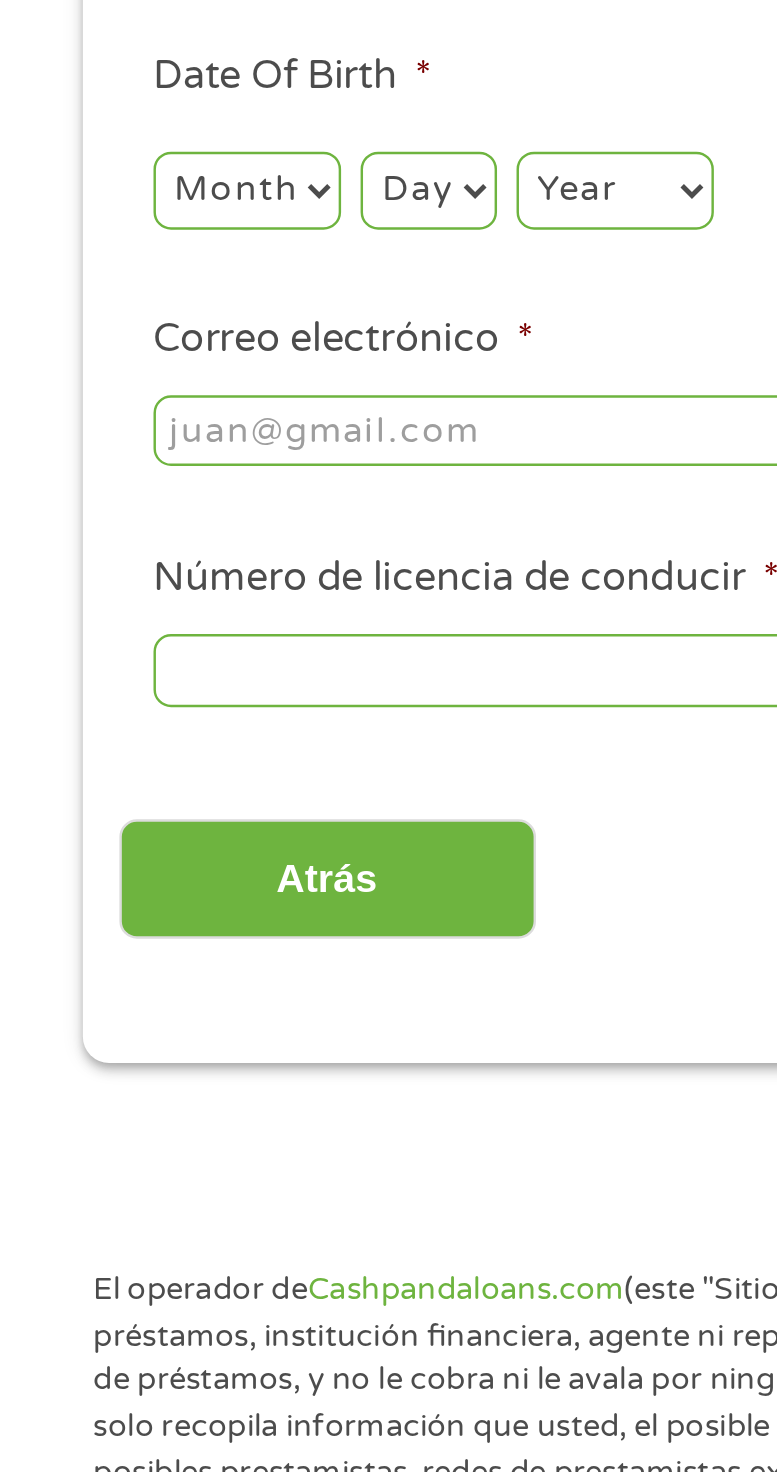 click on "Month 1 2 3 4 5 6 7 8 9 10 11 12" at bounding box center [101, 439] 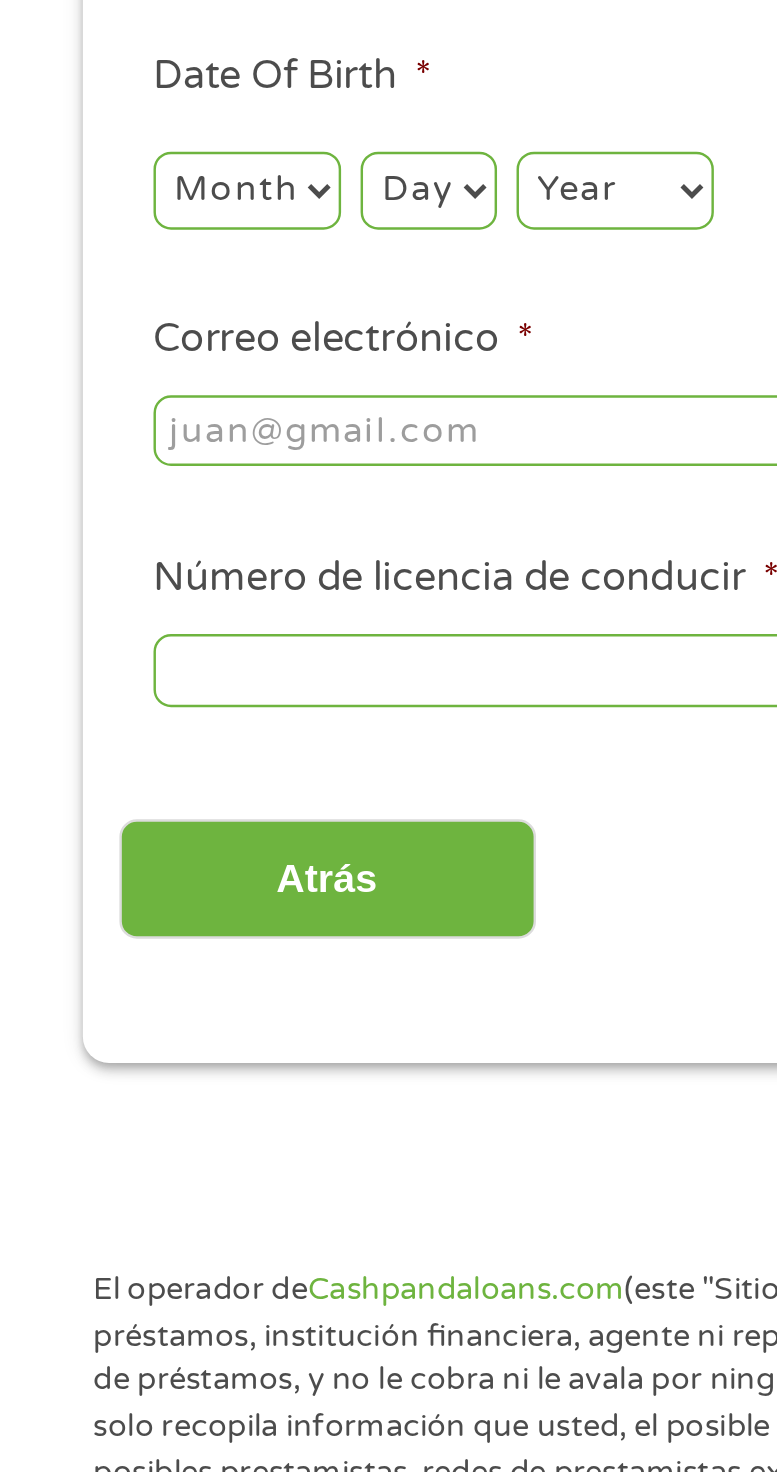 select on "5" 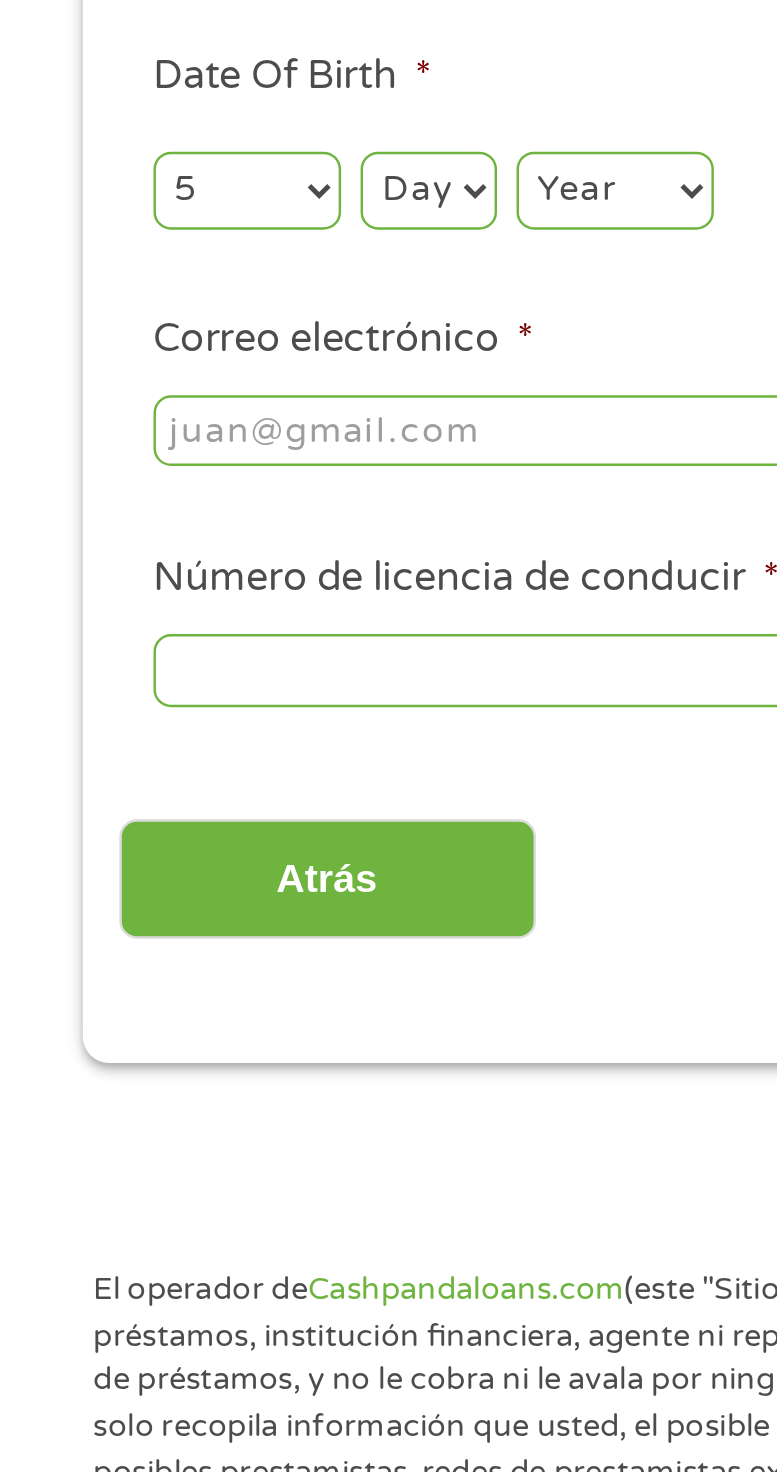 click on "Day 1 2 3 4 5 6 7 8 9 10 11 12 13 14 15 16 17 18 19 20 21 22 23 24 25 26 27 28 29 30 31" at bounding box center [175, 439] 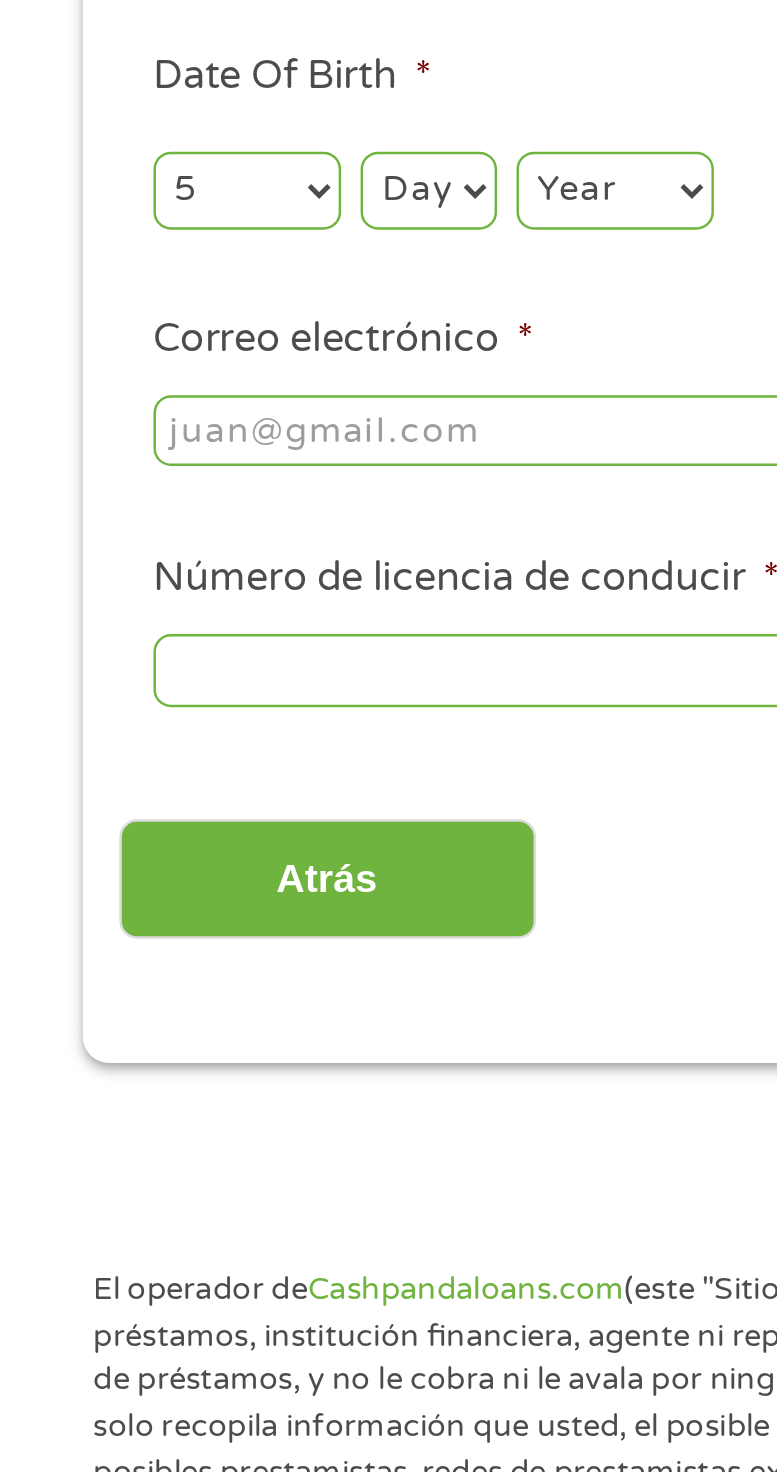 select on "7" 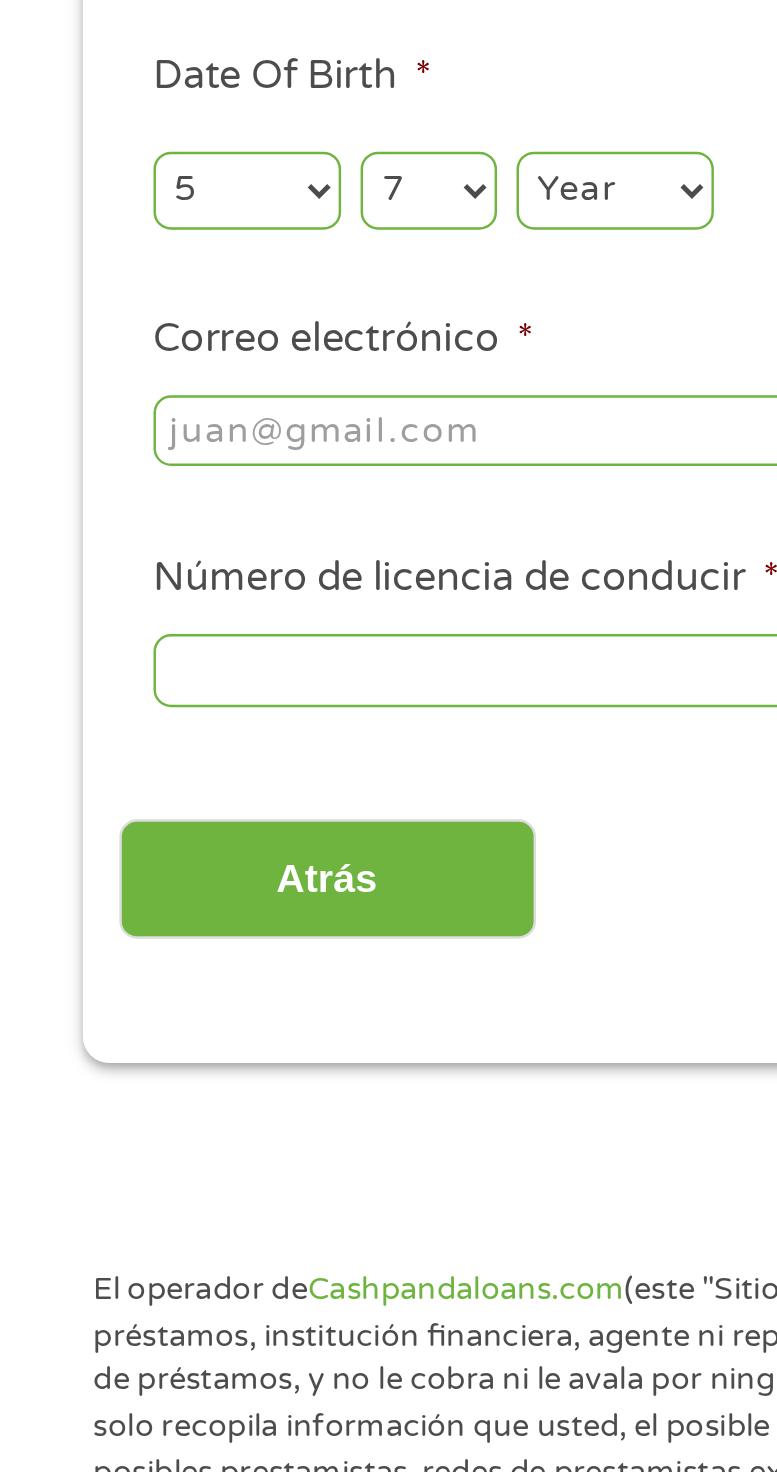 click on "Year 2007 2006 2005 2004 2003 2002 2001 2000 1999 1998 1997 1996 1995 1994 1993 1992 1991 1990 1989 1988 1987 1986 1985 1984 1983 1982 1981 1980 1979 1978 1977 1976 1975 1974 1973 1972 1971 1970 1969 1968 1967 1966 1965 1964 1963 1962 1961 1960 1959 1958 1957 1956 1955 1954 1953 1952 1951 1950 1949 1948 1947 1946 1945 1944 1943 1942 1941 1940 1939 1938 1937 1936 1935 1934 1933 1932 1931 1930 1929 1928 1927 1926 1925 1924 1923 1922 1921 1920" at bounding box center (252, 439) 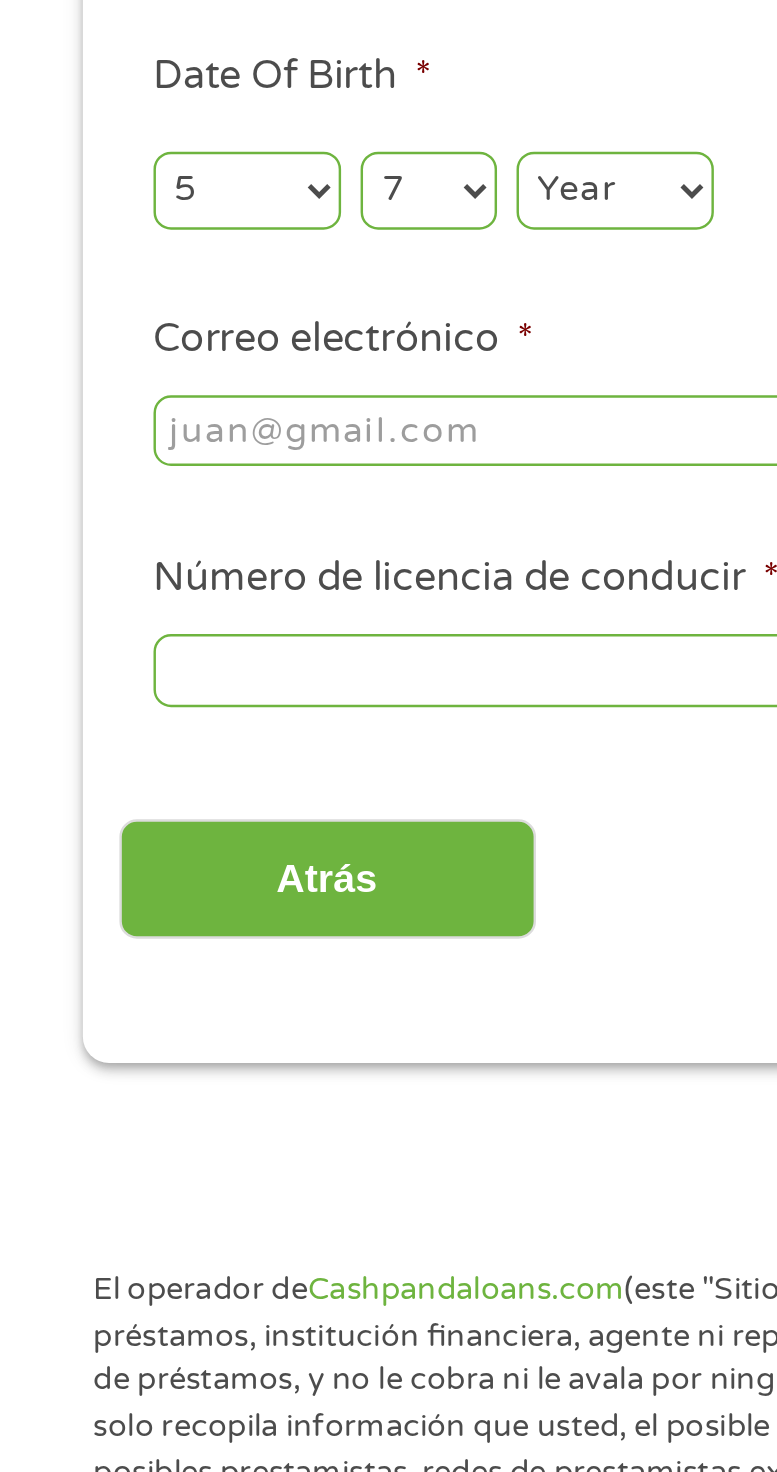 select on "1960" 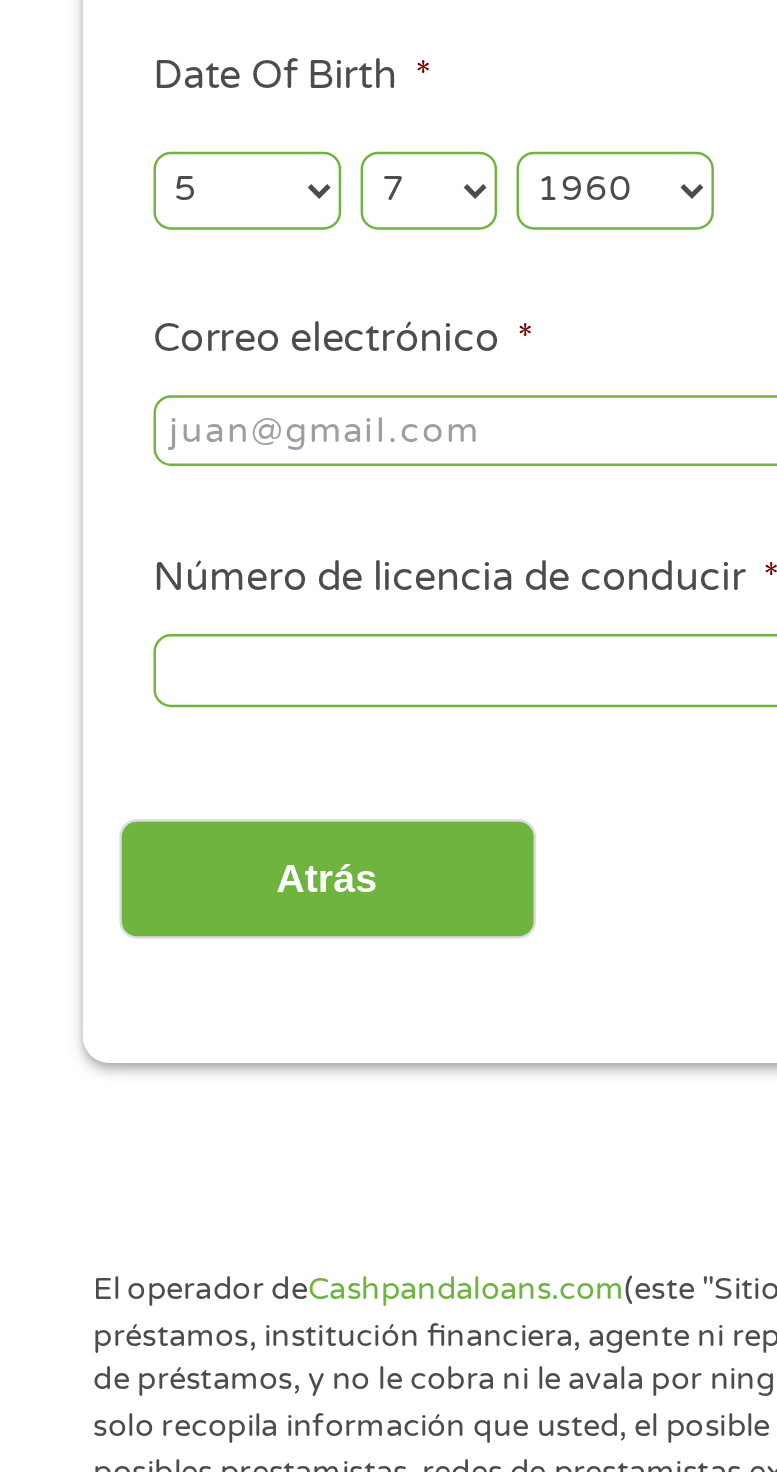 click on "Correo electrónico  *" at bounding box center (218, 538) 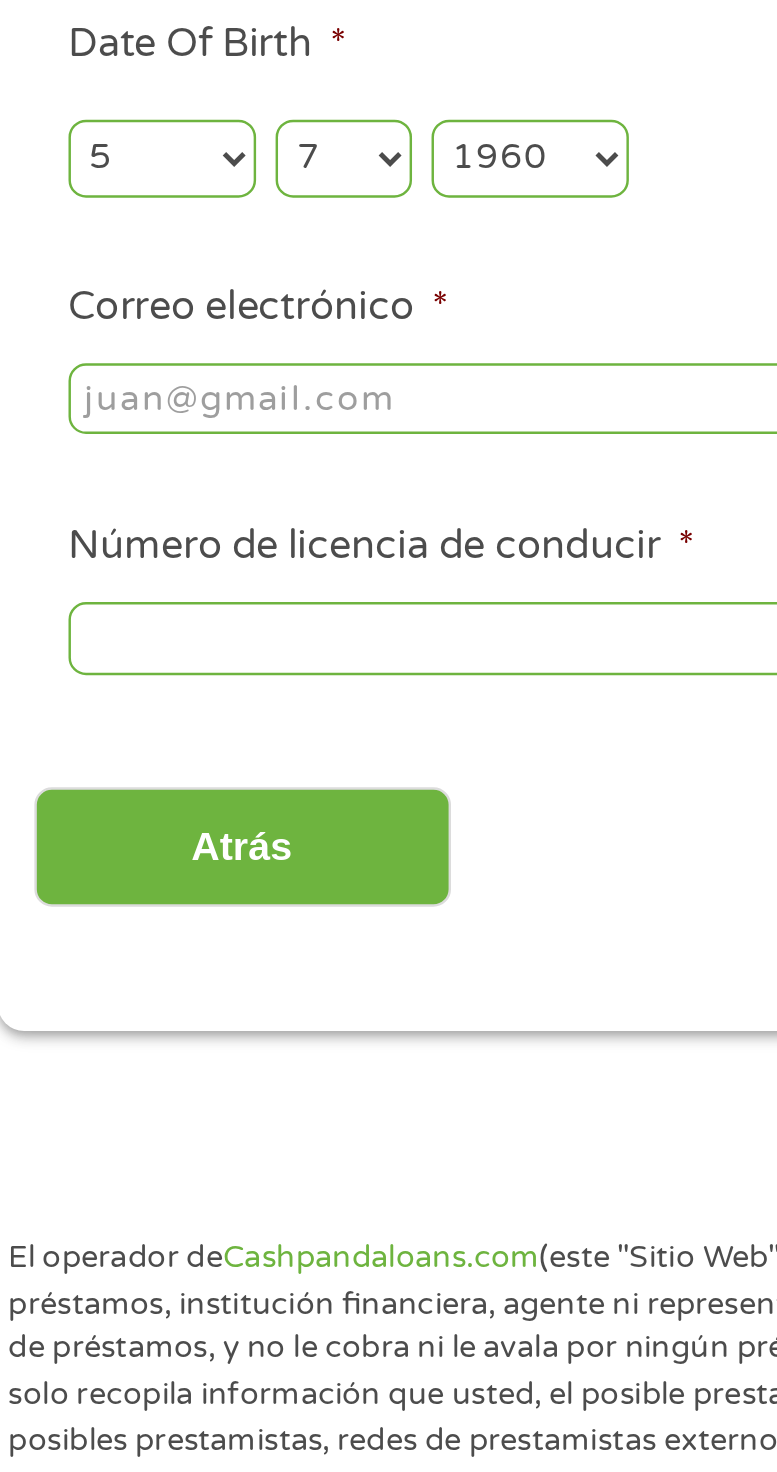 scroll, scrollTop: 30, scrollLeft: 0, axis: vertical 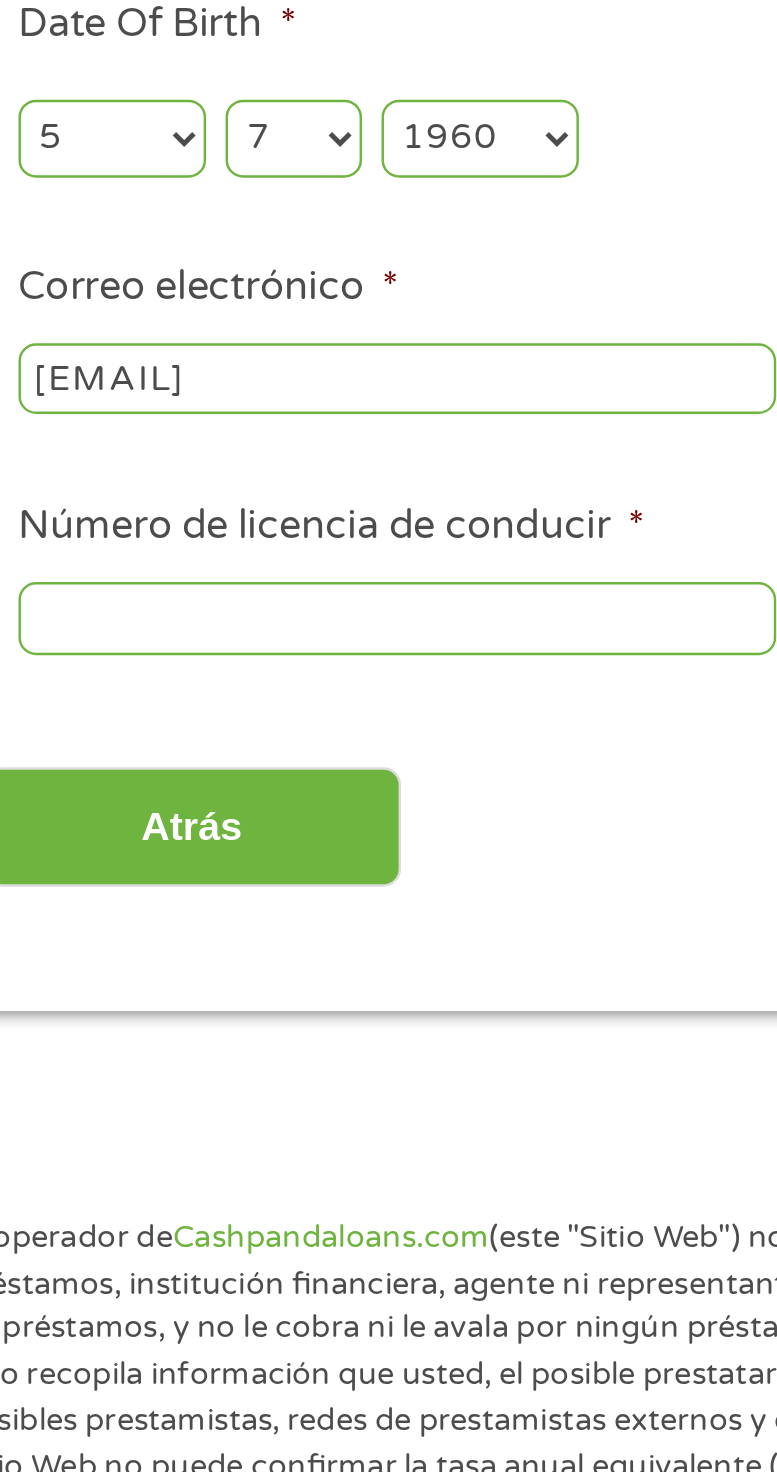type on "[EMAIL]" 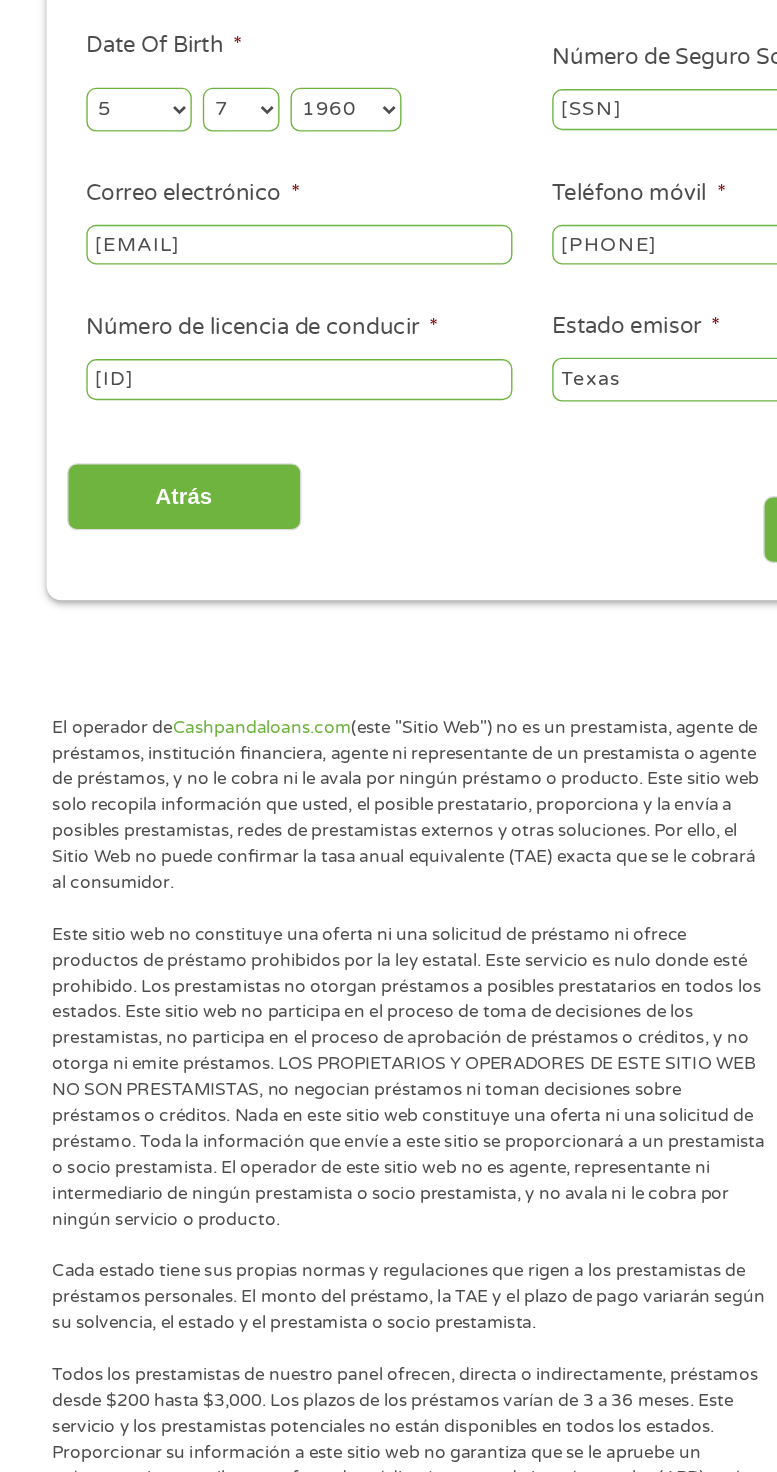 scroll, scrollTop: 30, scrollLeft: 0, axis: vertical 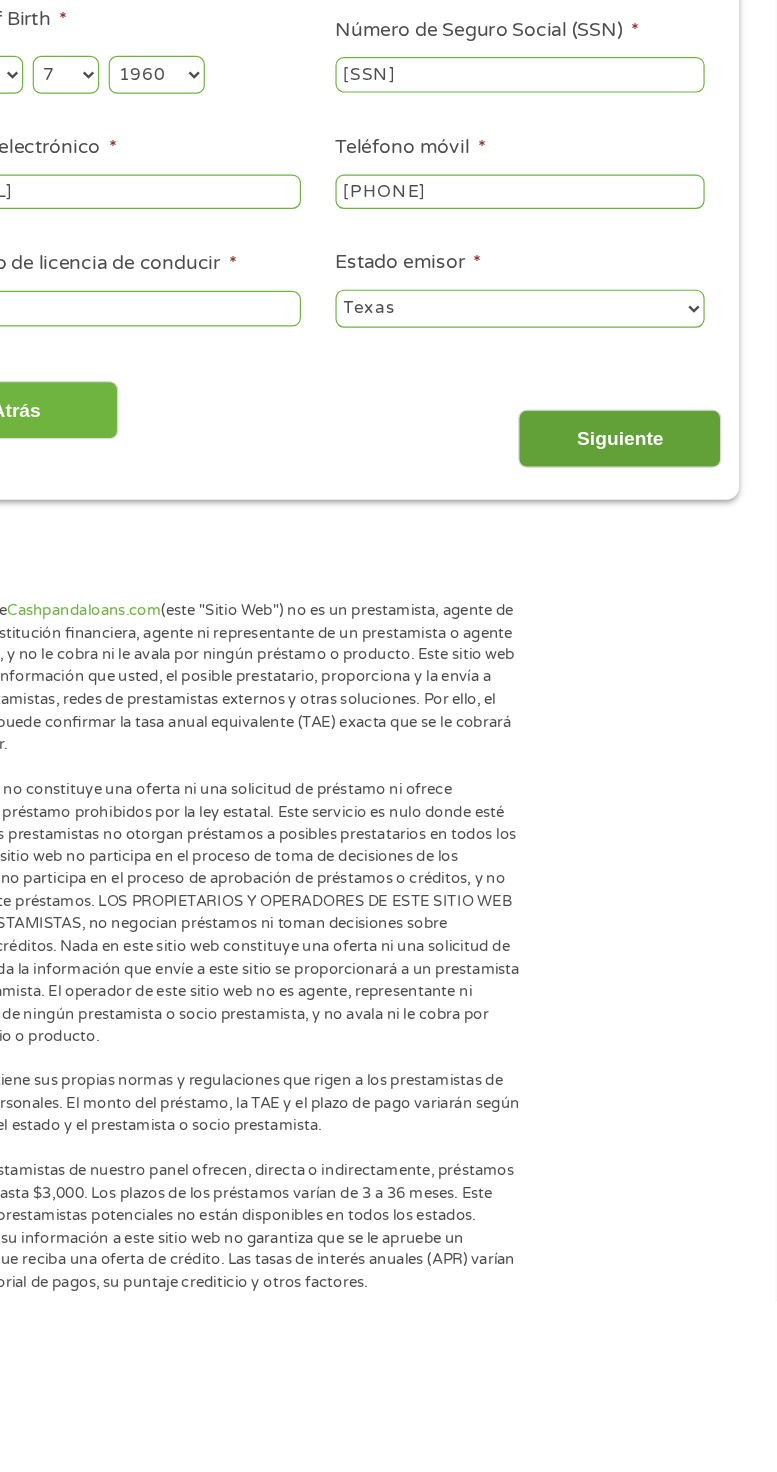 type on "[ID]" 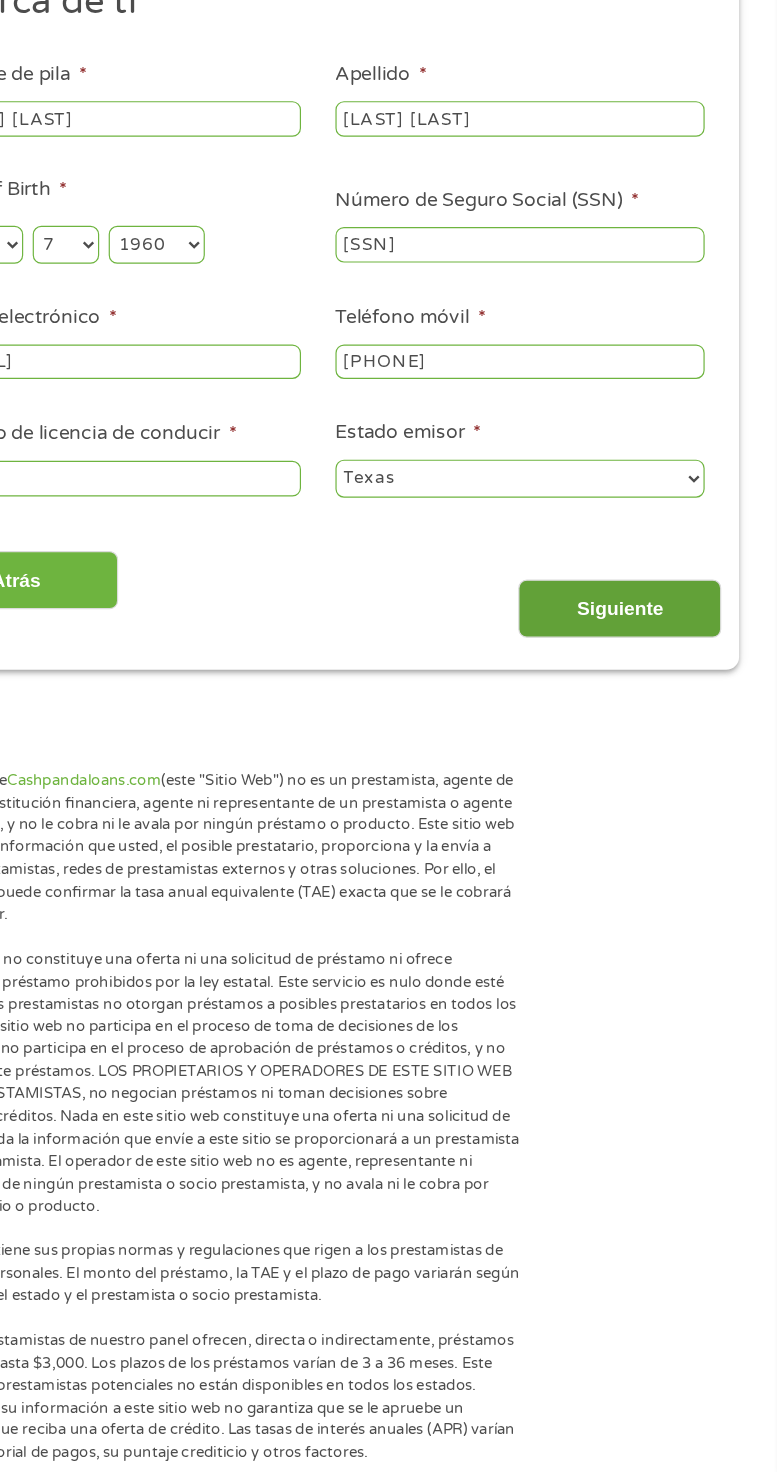 scroll, scrollTop: 7, scrollLeft: 8, axis: both 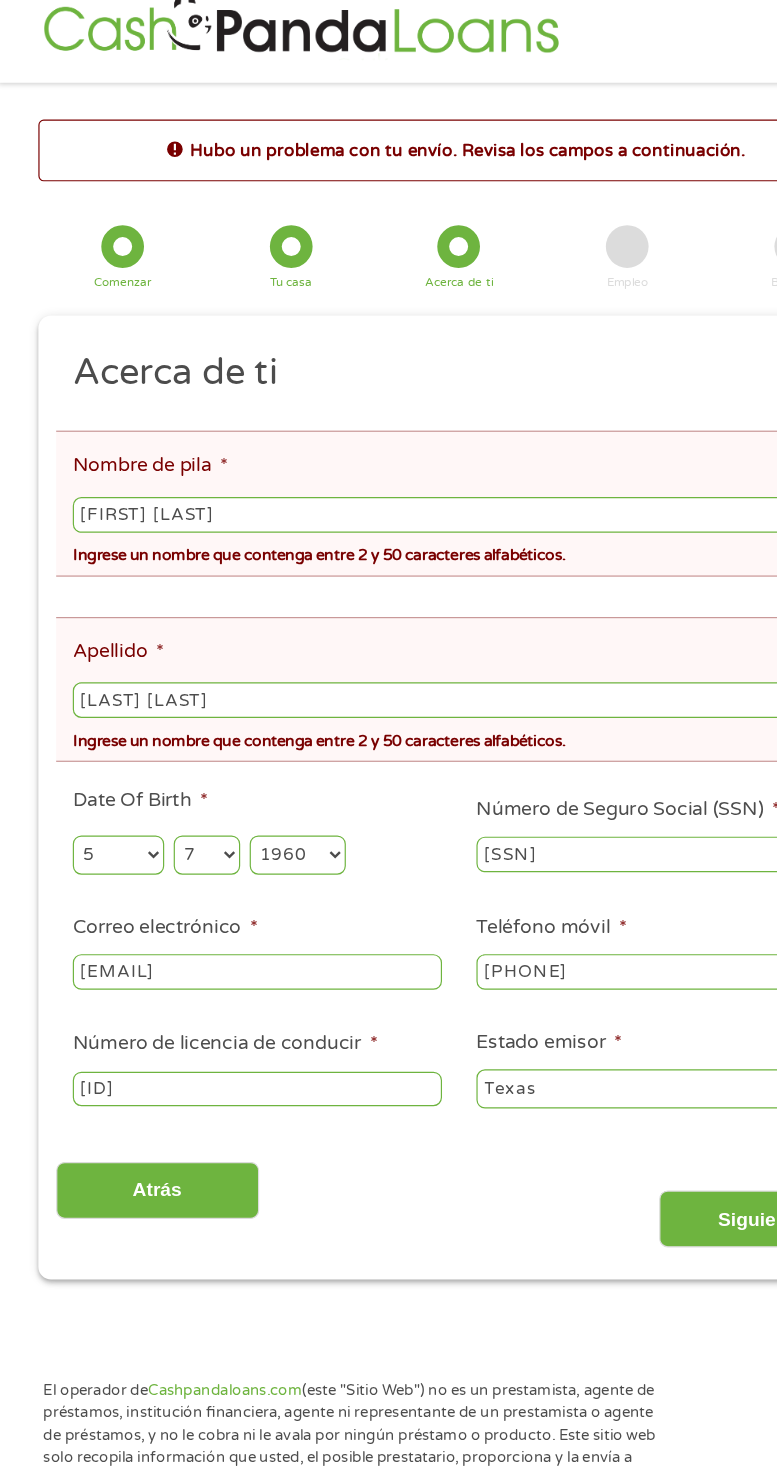 click on "[FIRST] [LAST]" at bounding box center [388, 434] 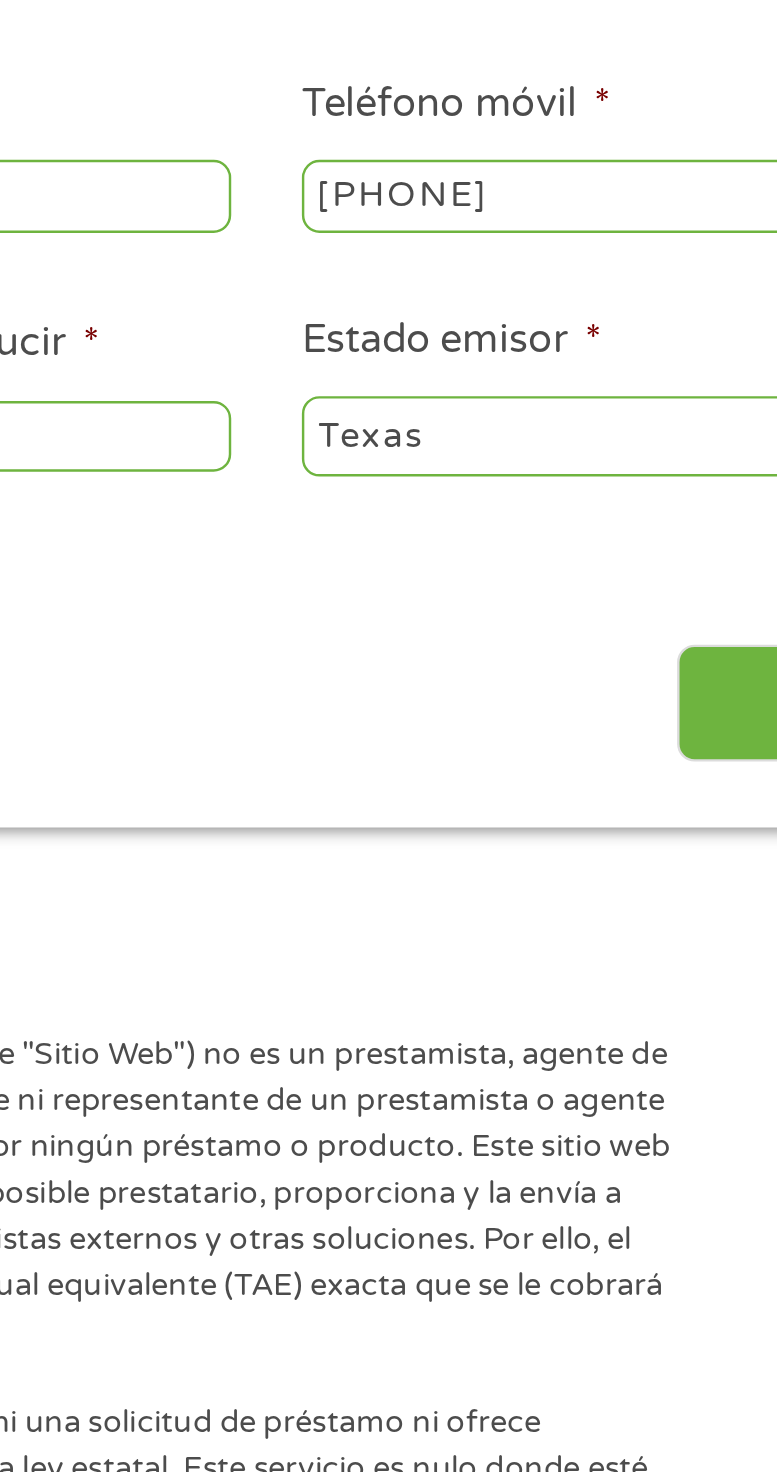 scroll, scrollTop: 25, scrollLeft: 0, axis: vertical 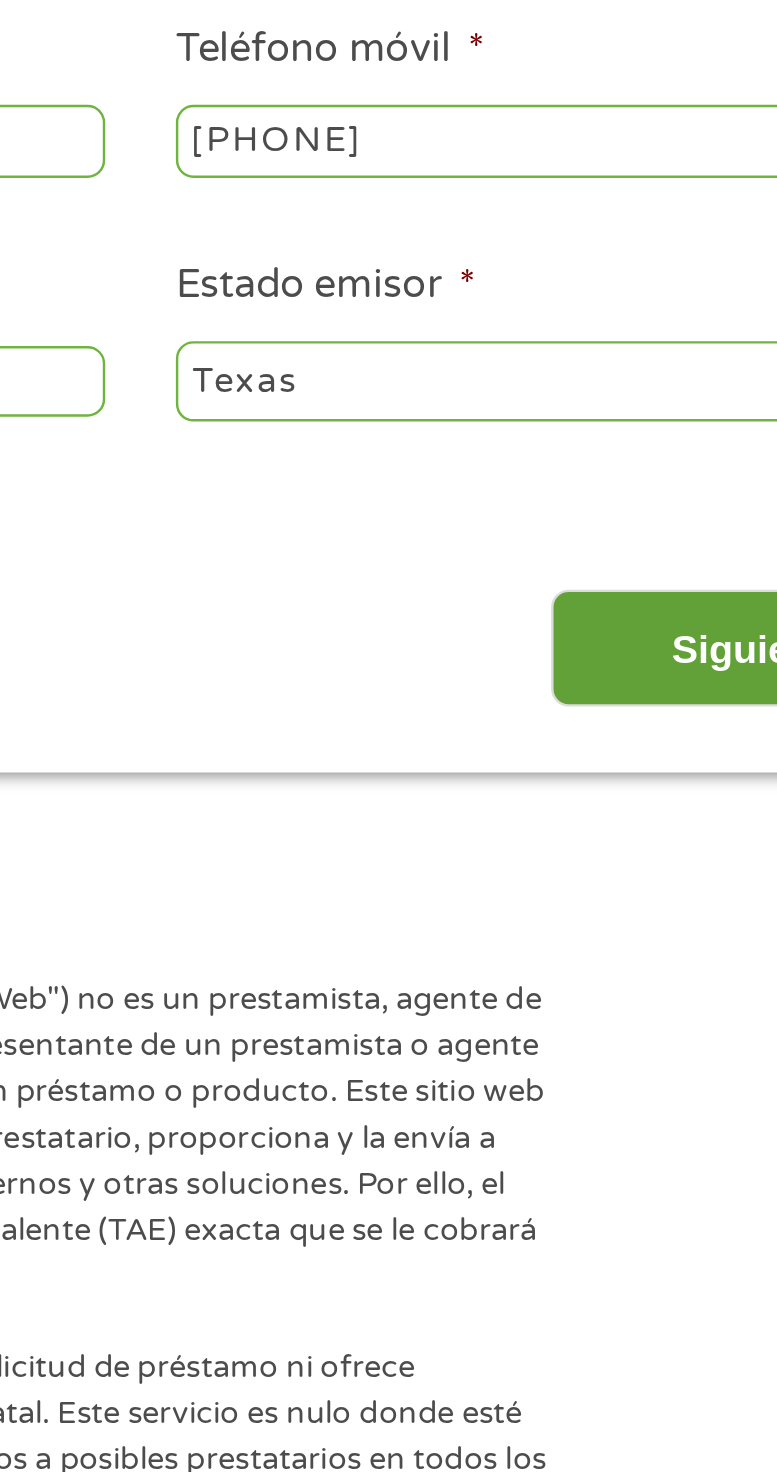 type on "[FIRST]" 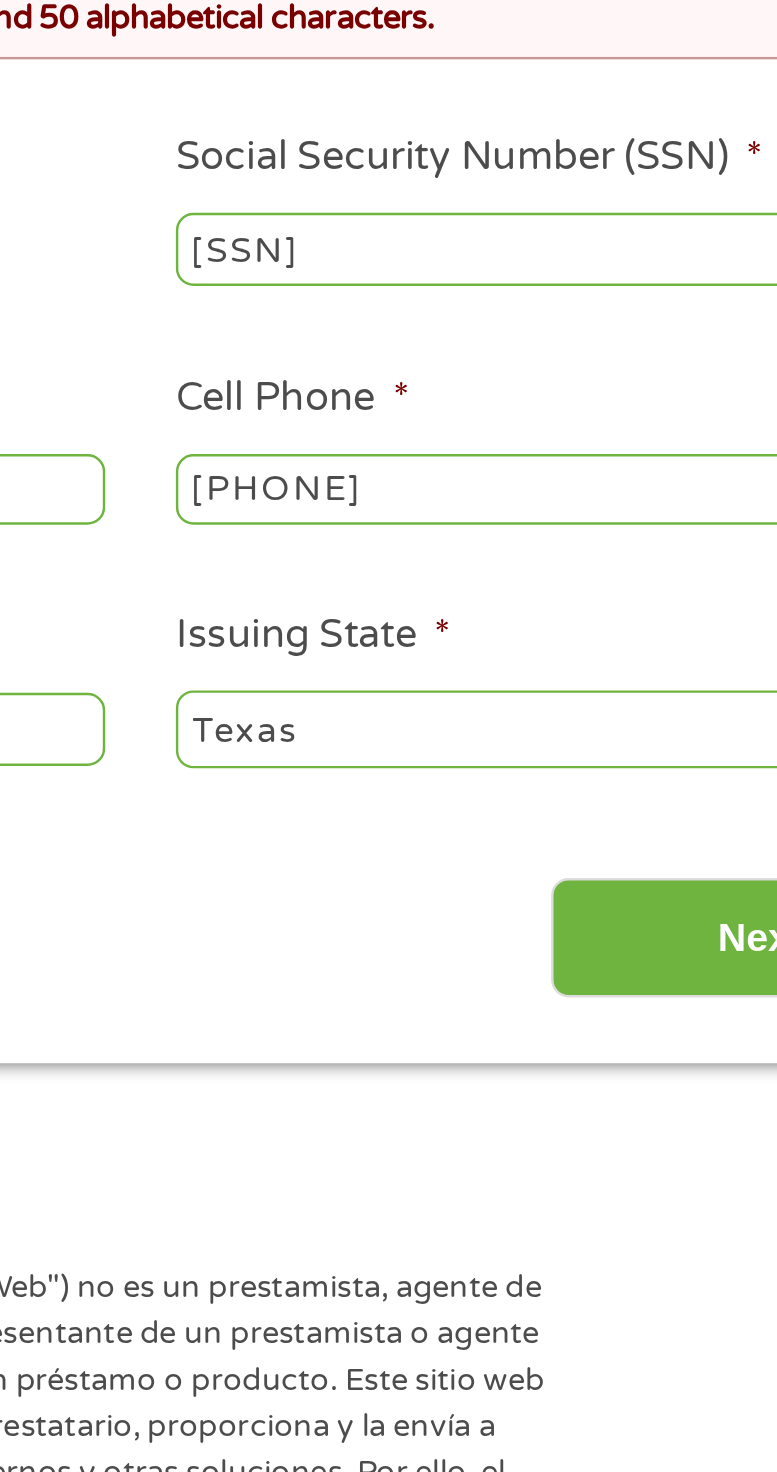 scroll, scrollTop: 7, scrollLeft: 8, axis: both 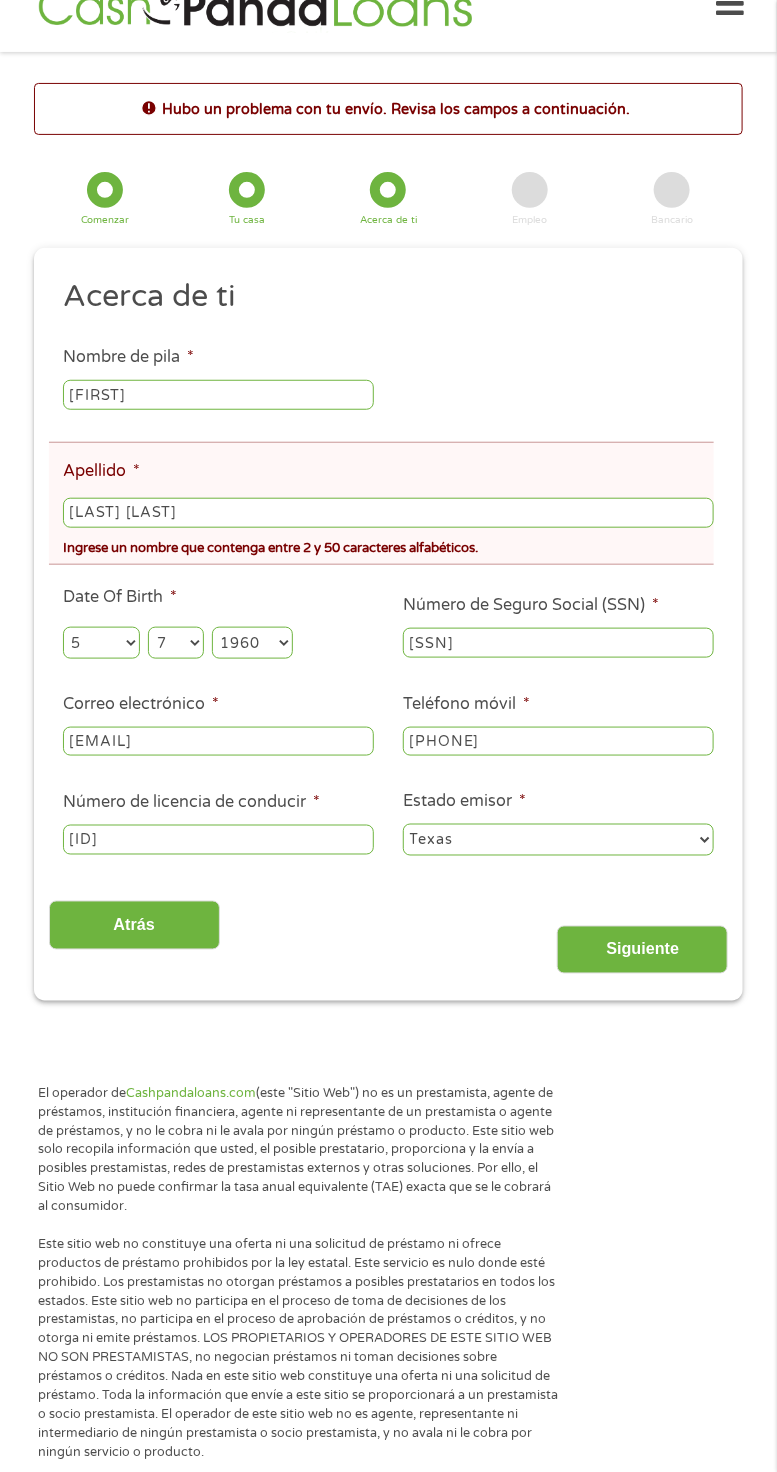 click on "[LAST] [LAST]" at bounding box center [388, 513] 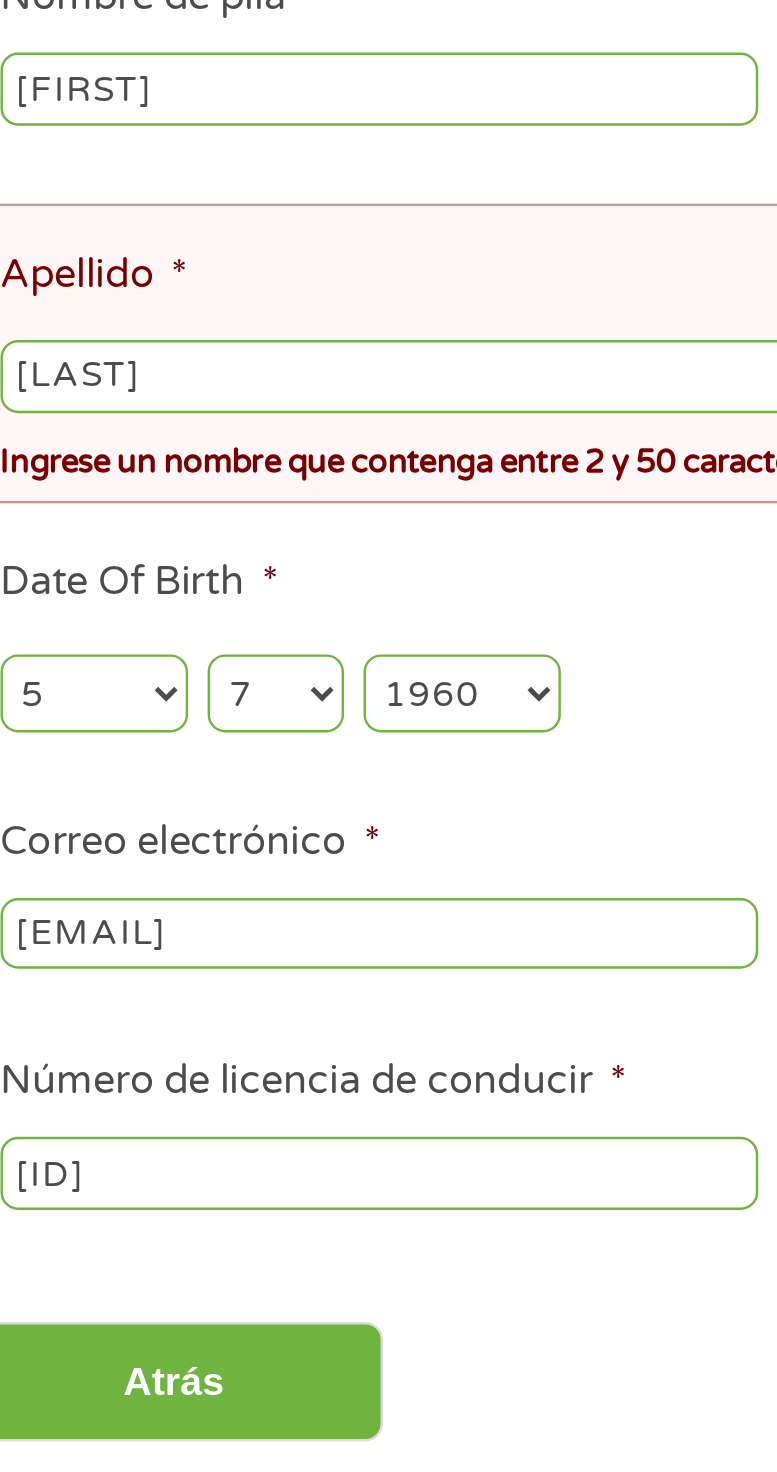 type on "[LAST]" 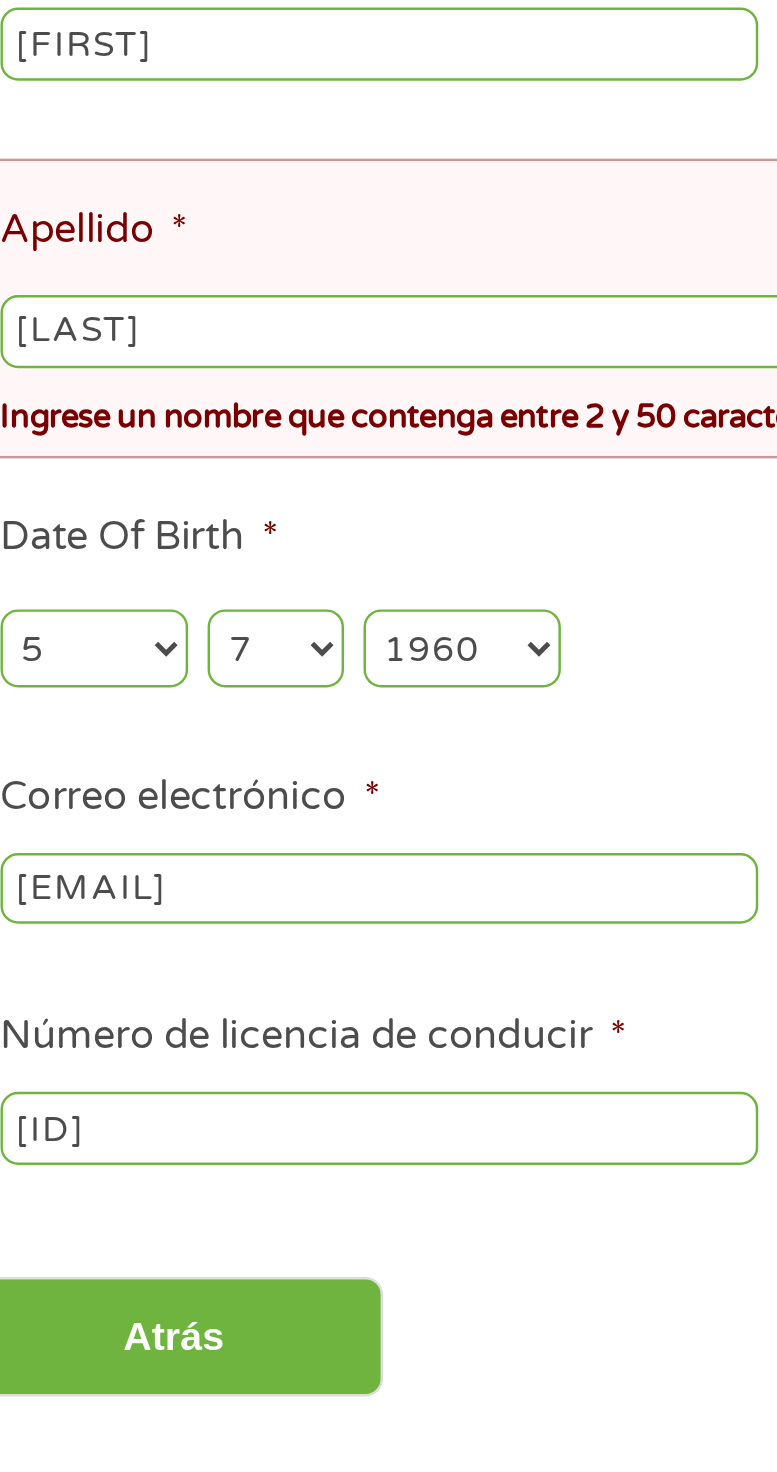 scroll, scrollTop: 43, scrollLeft: 0, axis: vertical 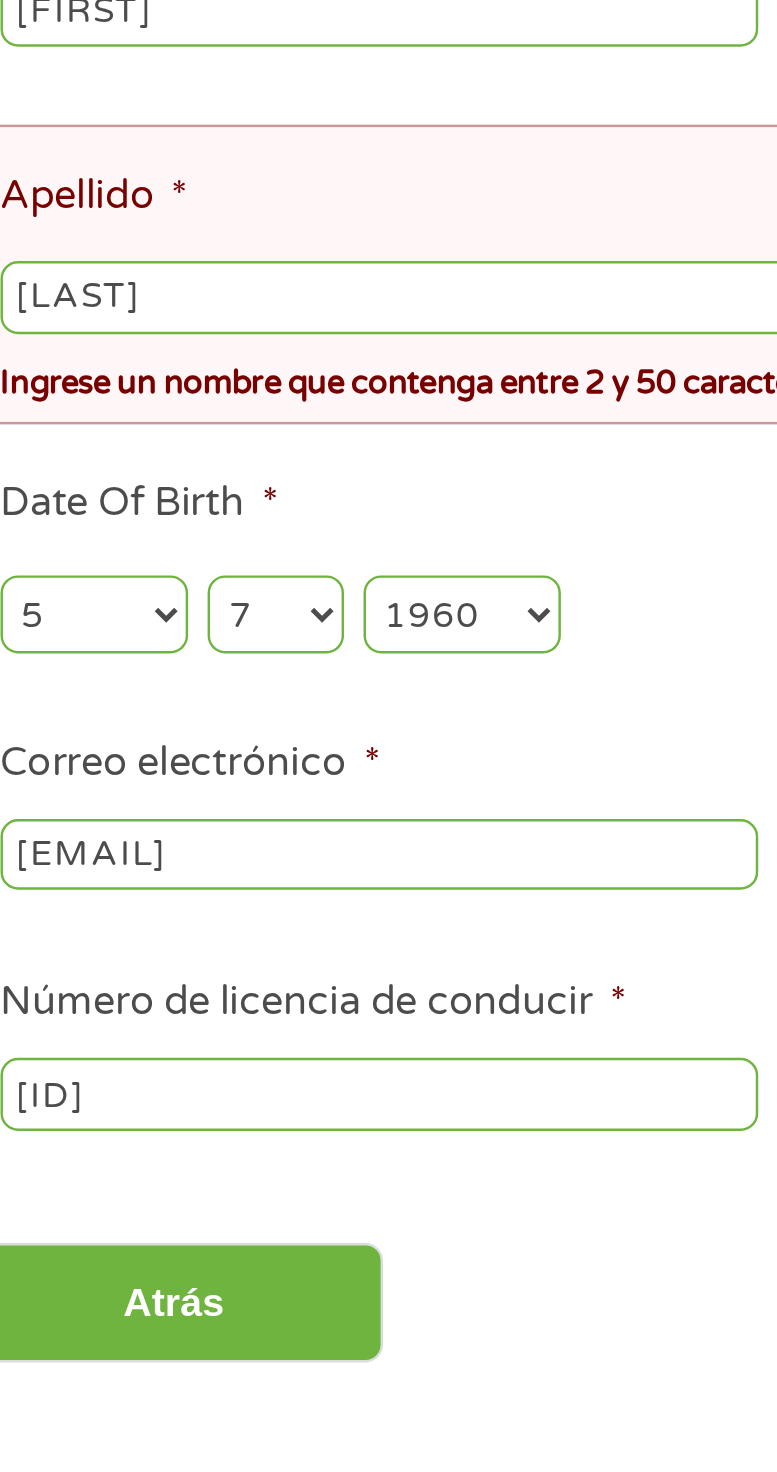click on "[EMAIL]" at bounding box center [219, 726] 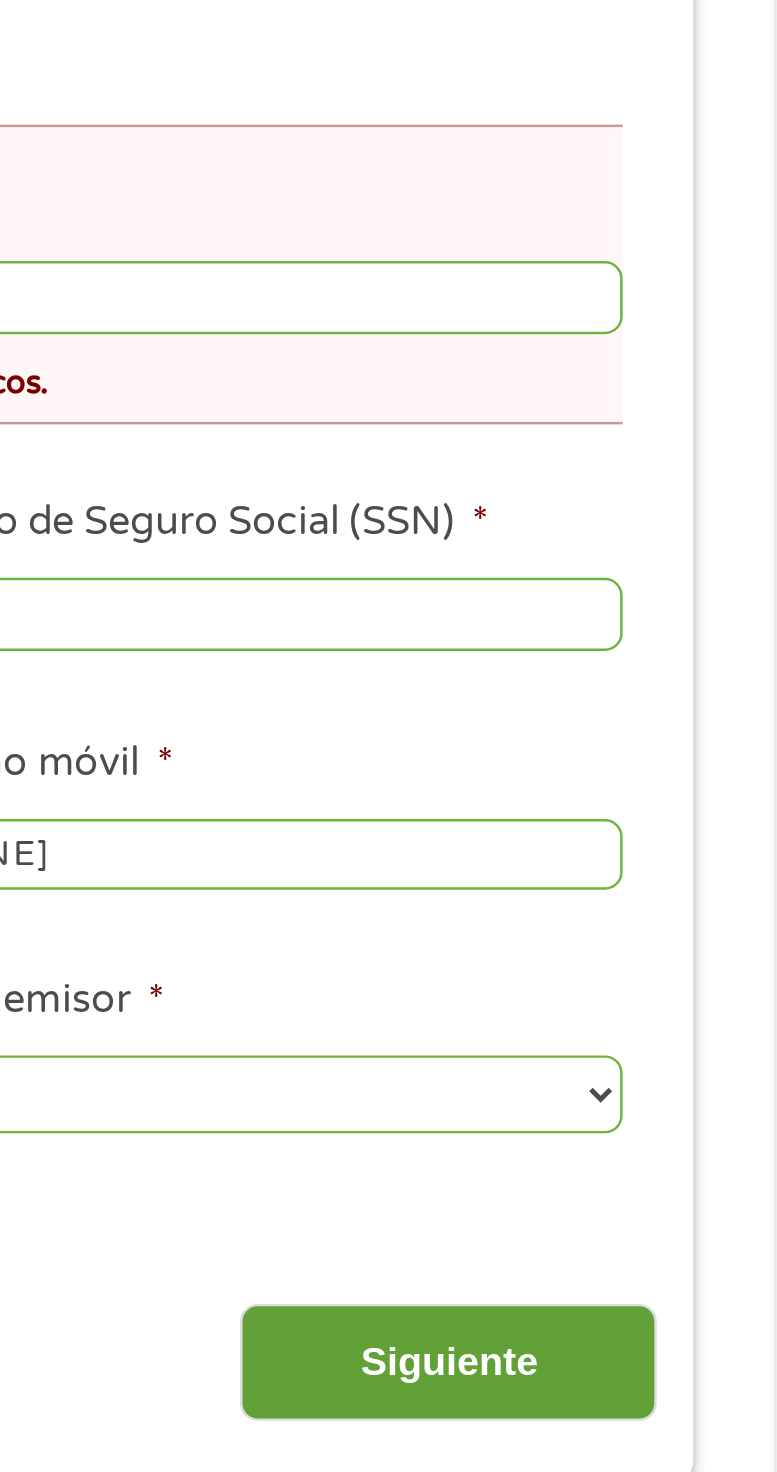 click on "Siguiente" at bounding box center [642, 950] 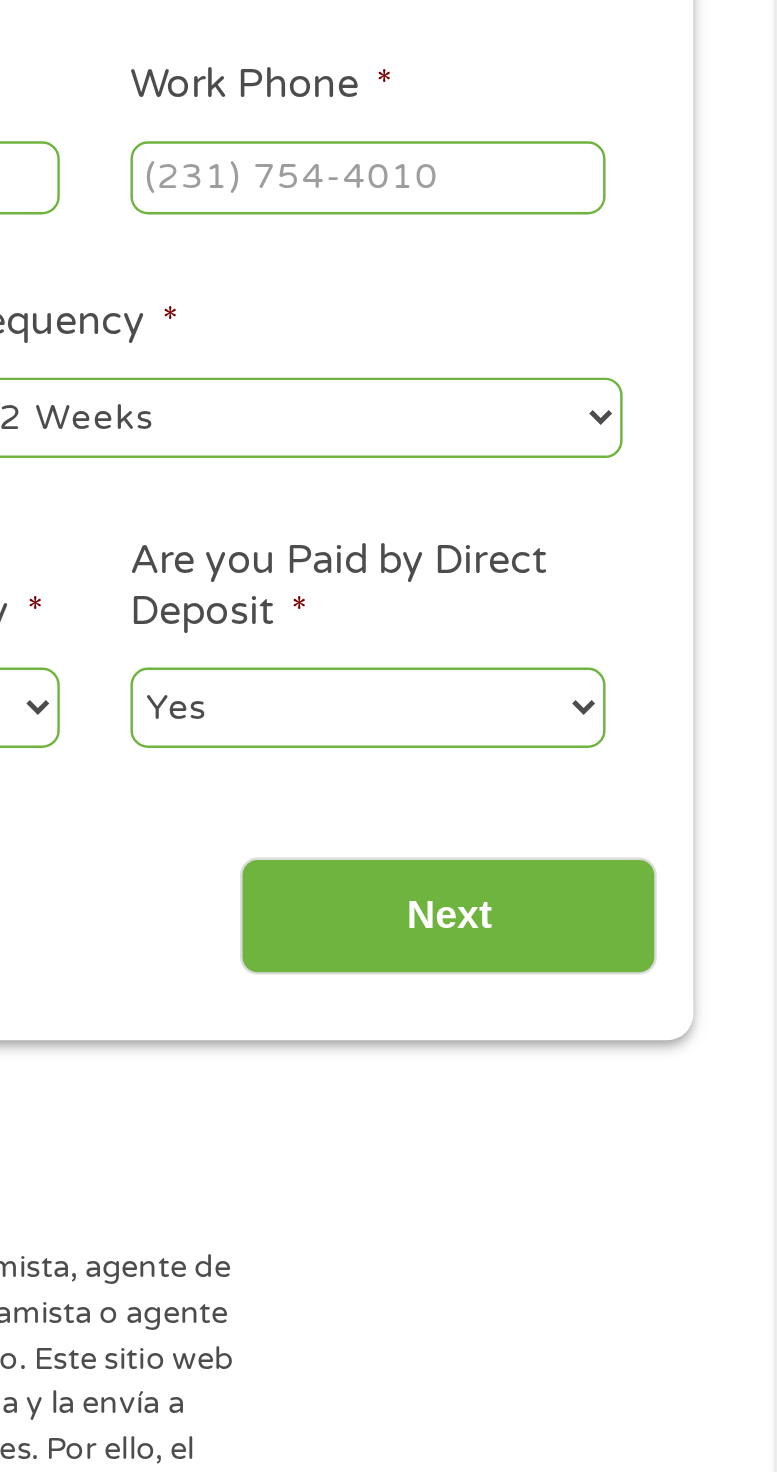 scroll, scrollTop: 7, scrollLeft: 8, axis: both 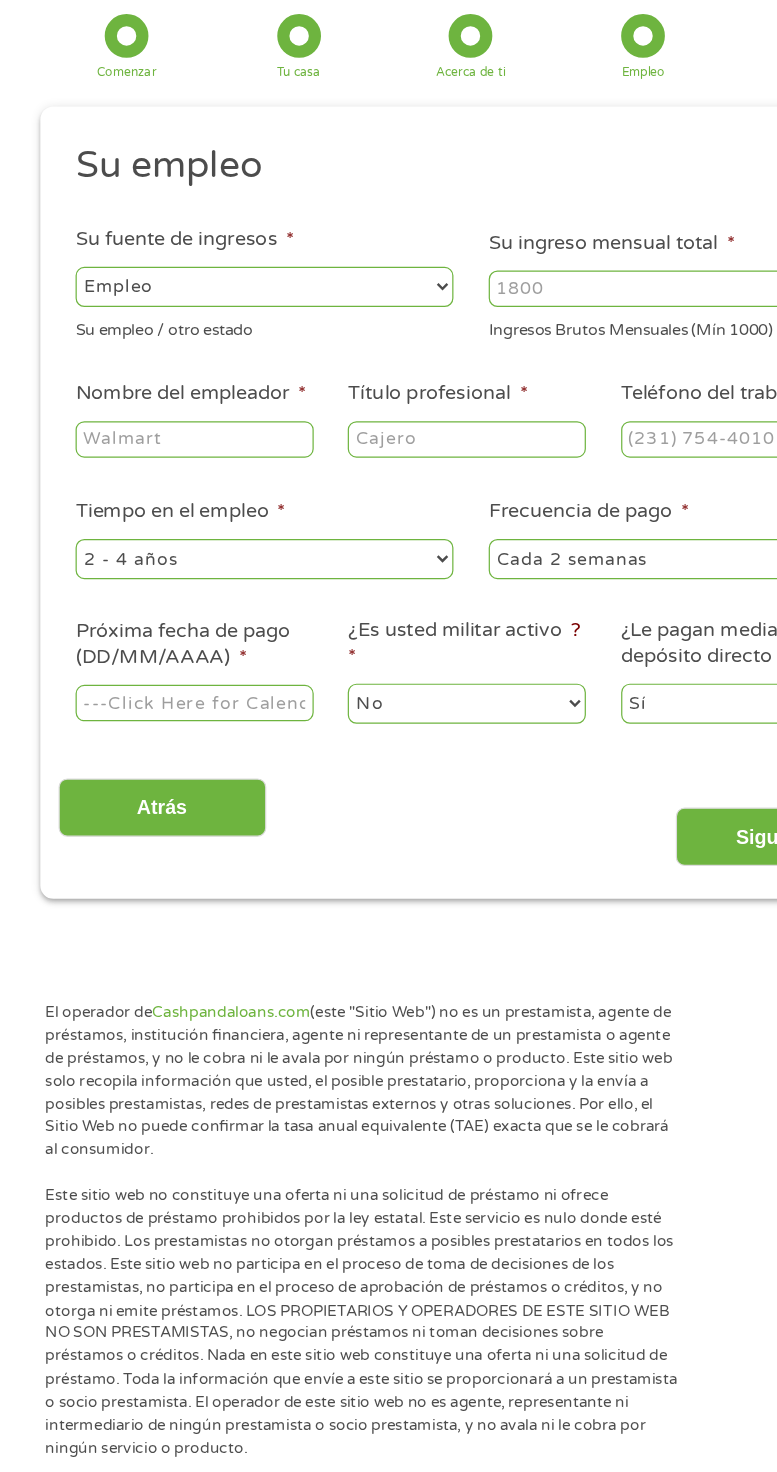 click on "--- Elige uno --- Empleo Trabajadores por cuenta propia Beneficios" at bounding box center (218, 364) 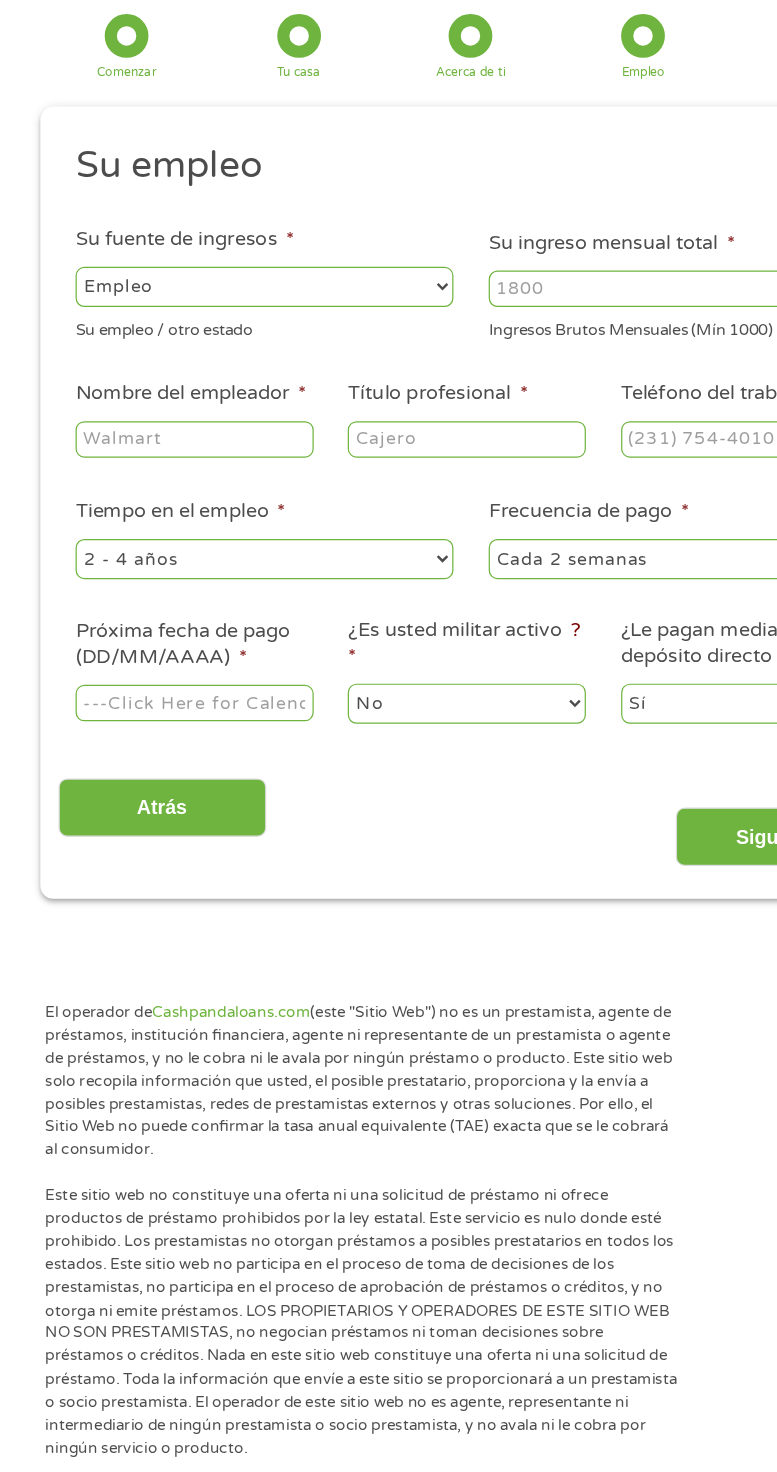 select on "benefits" 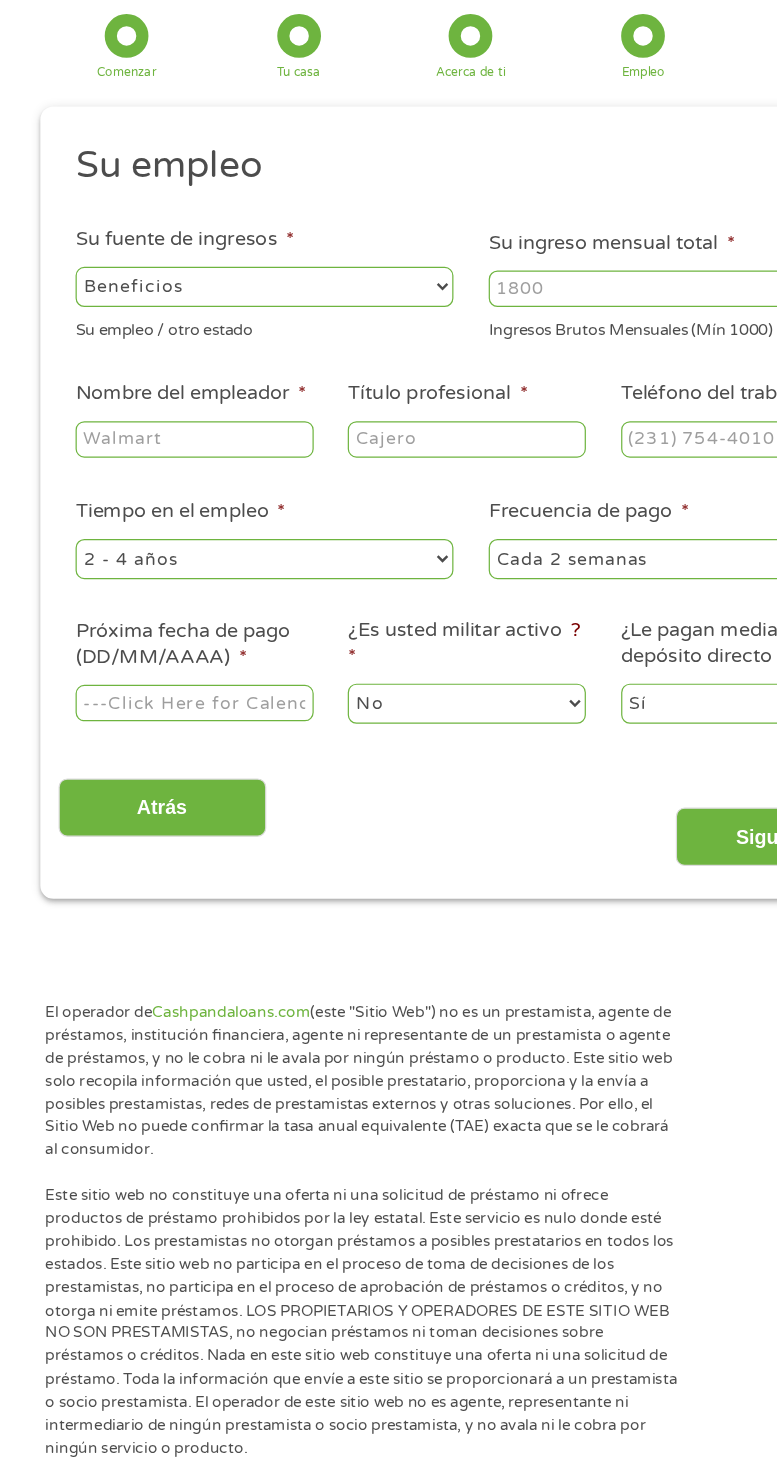 type on "Other" 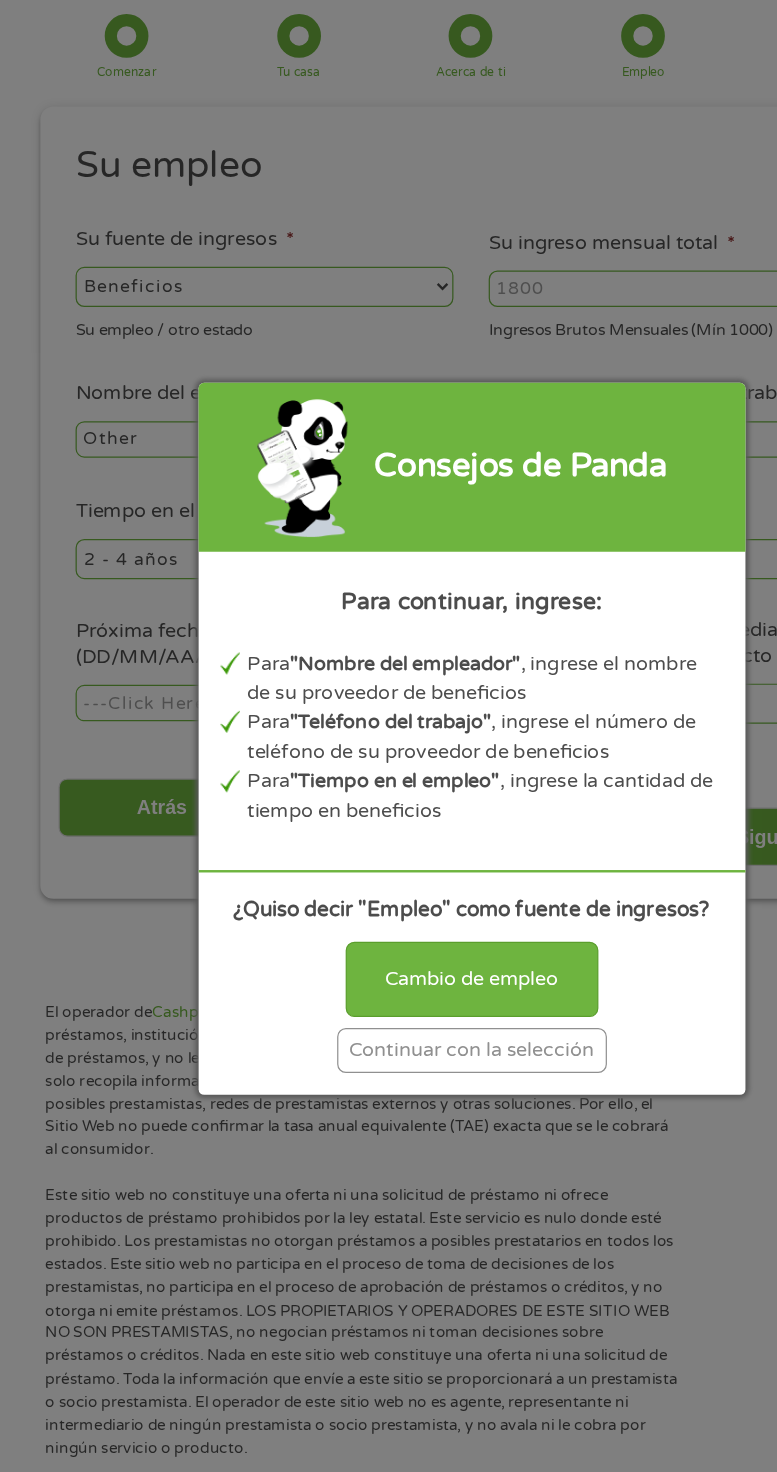 click on "Para "Nombre del empleador" , ingrese el nombre de su proveedor de beneficios Para "Teléfono del trabajo" , ingrese el número de teléfono de su proveedor de beneficios Para "Tiempo en el empleo" , ingrese la cantidad de tiempo en beneficios ¿Quiso decir "Empleo" como fuente de ingresos? Cambio de empleo Continuar con la selección" at bounding box center (388, 736) 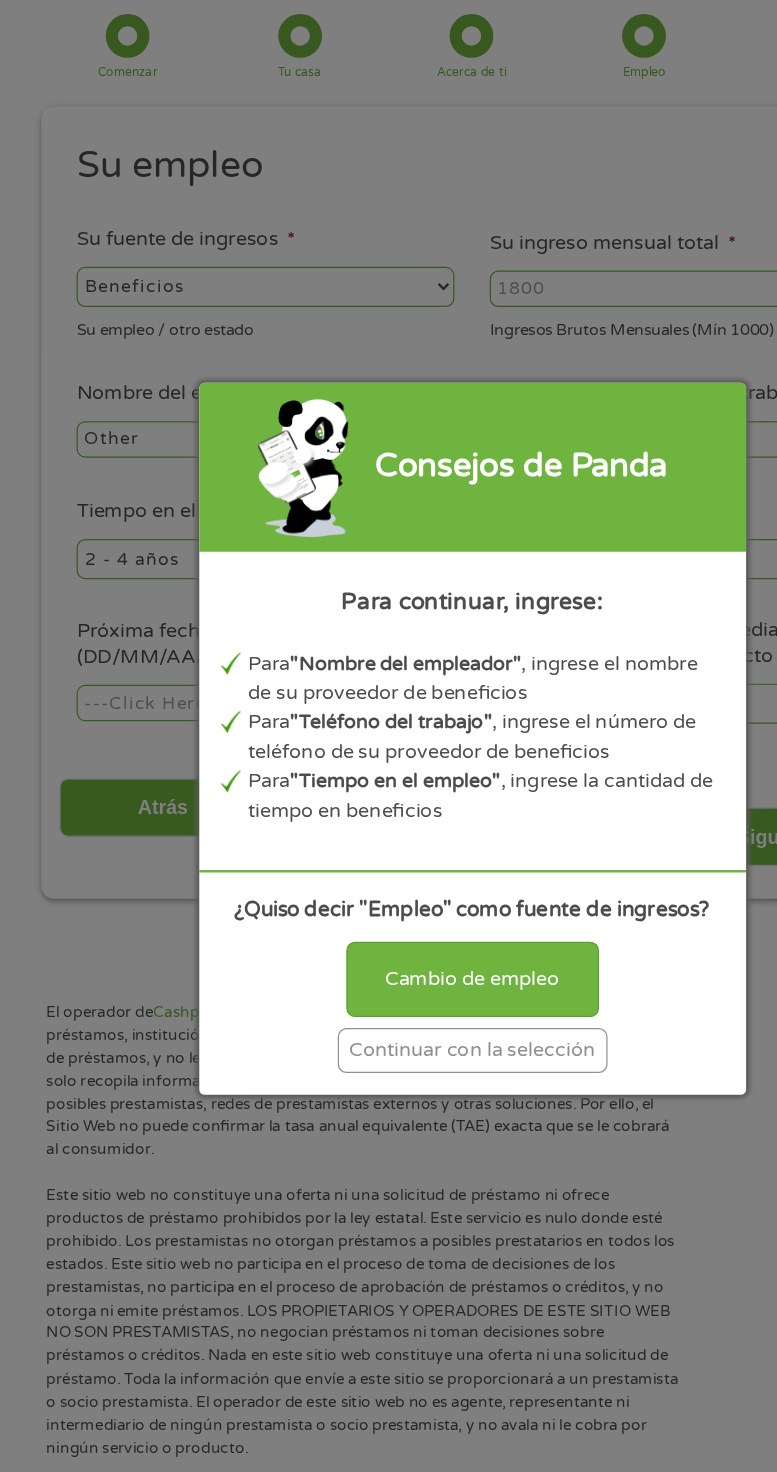 click on "Continuar con la selección" at bounding box center (389, 992) 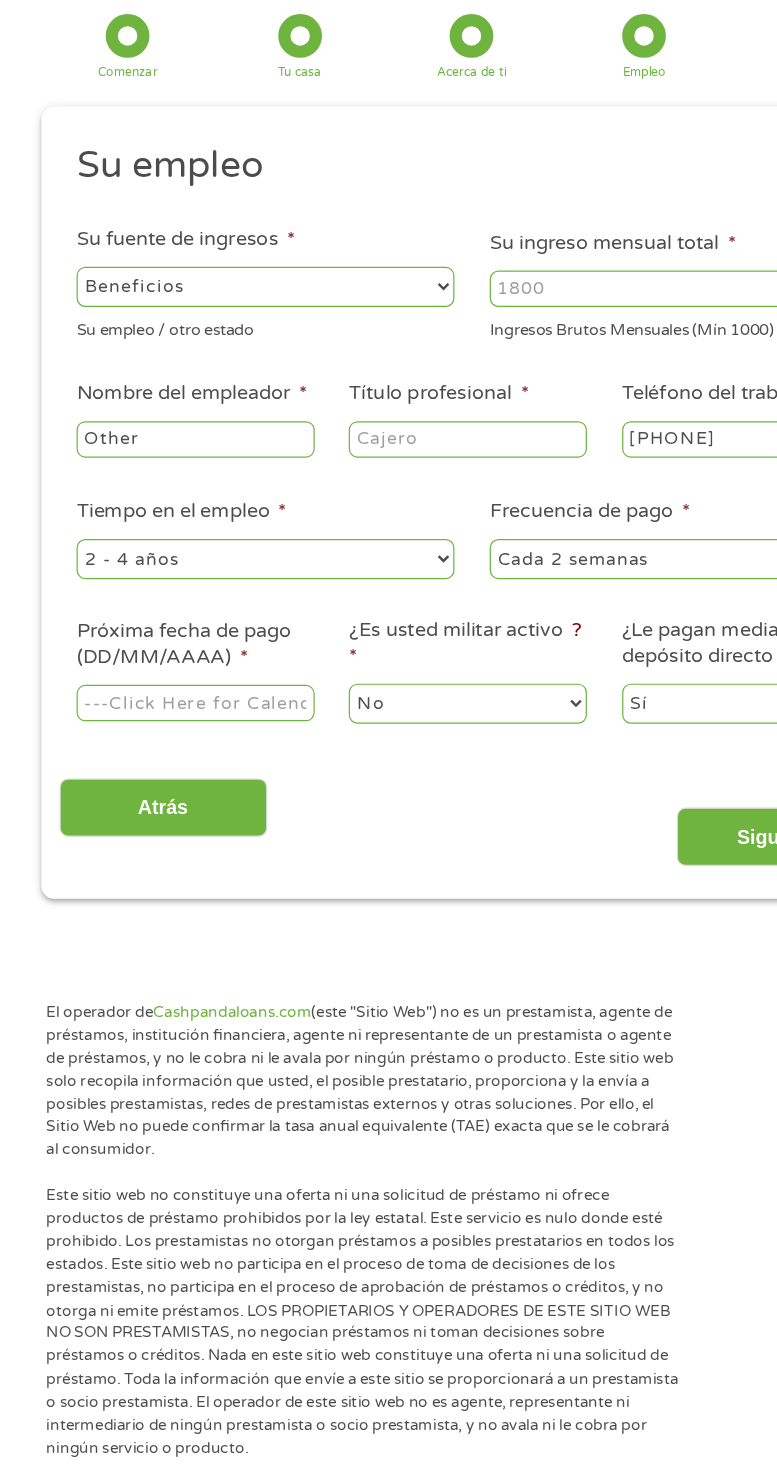 click on "--- Elige uno --- Empleo Trabajadores por cuenta propia Beneficios" at bounding box center (218, 364) 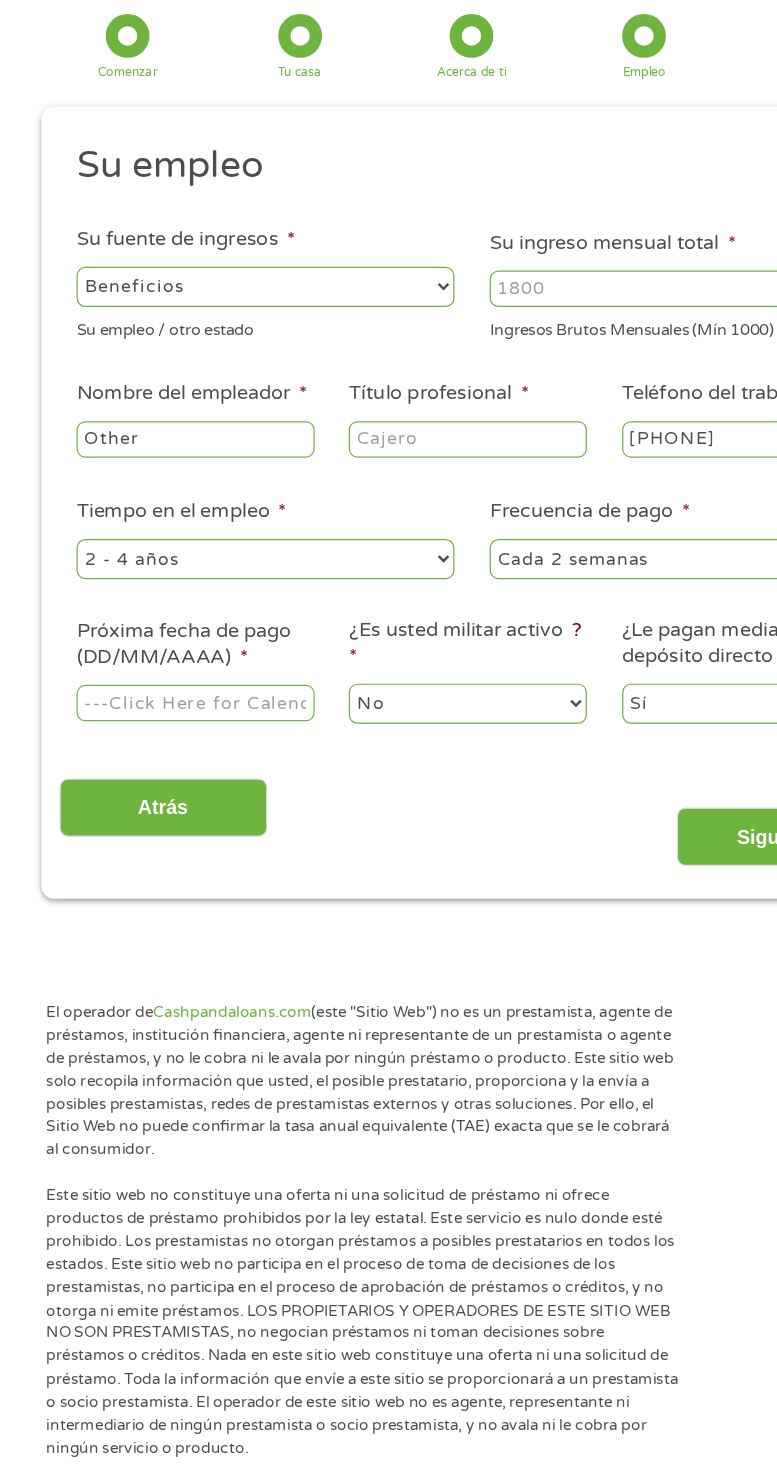 select on "selfEmployed" 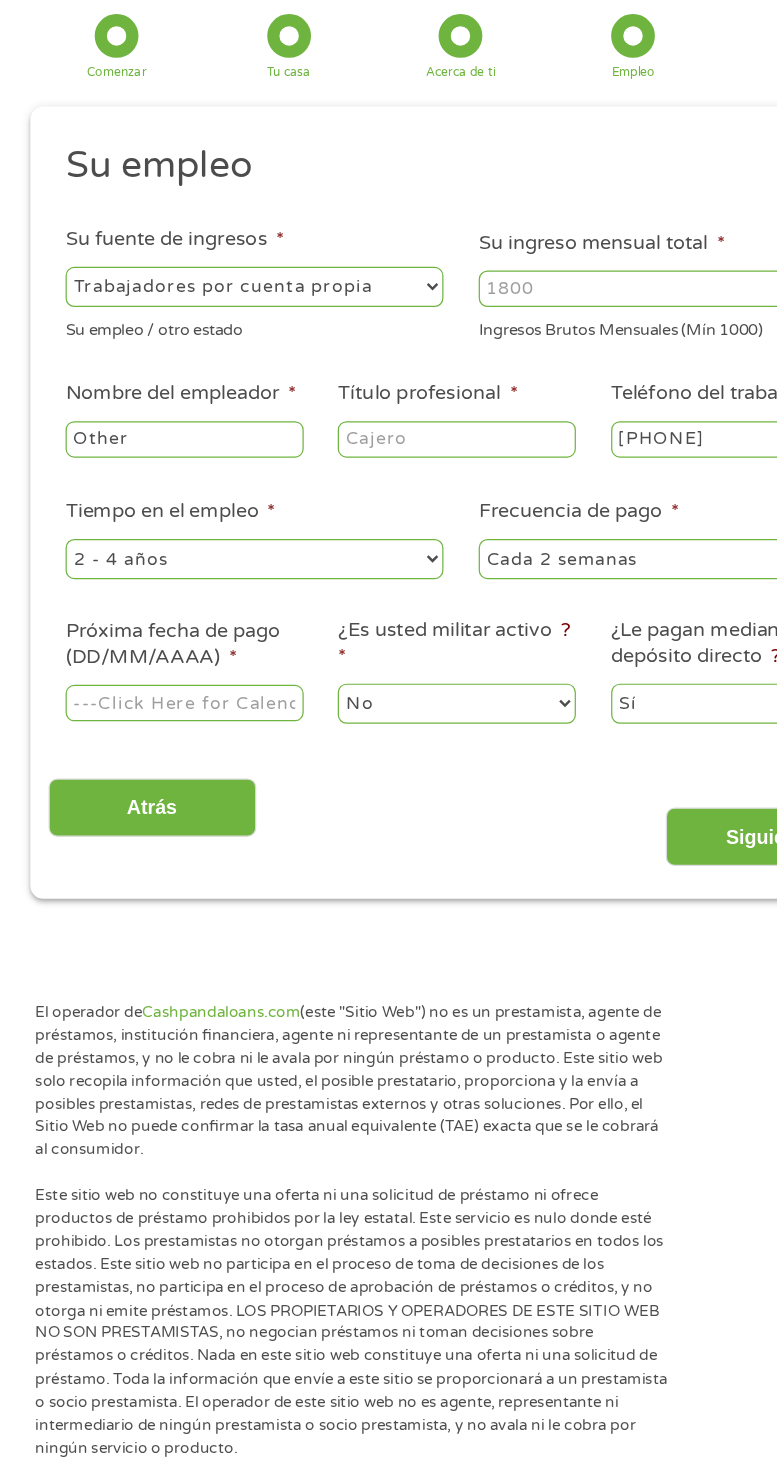 click on "Su ingreso mensual total  *" at bounding box center [558, 366] 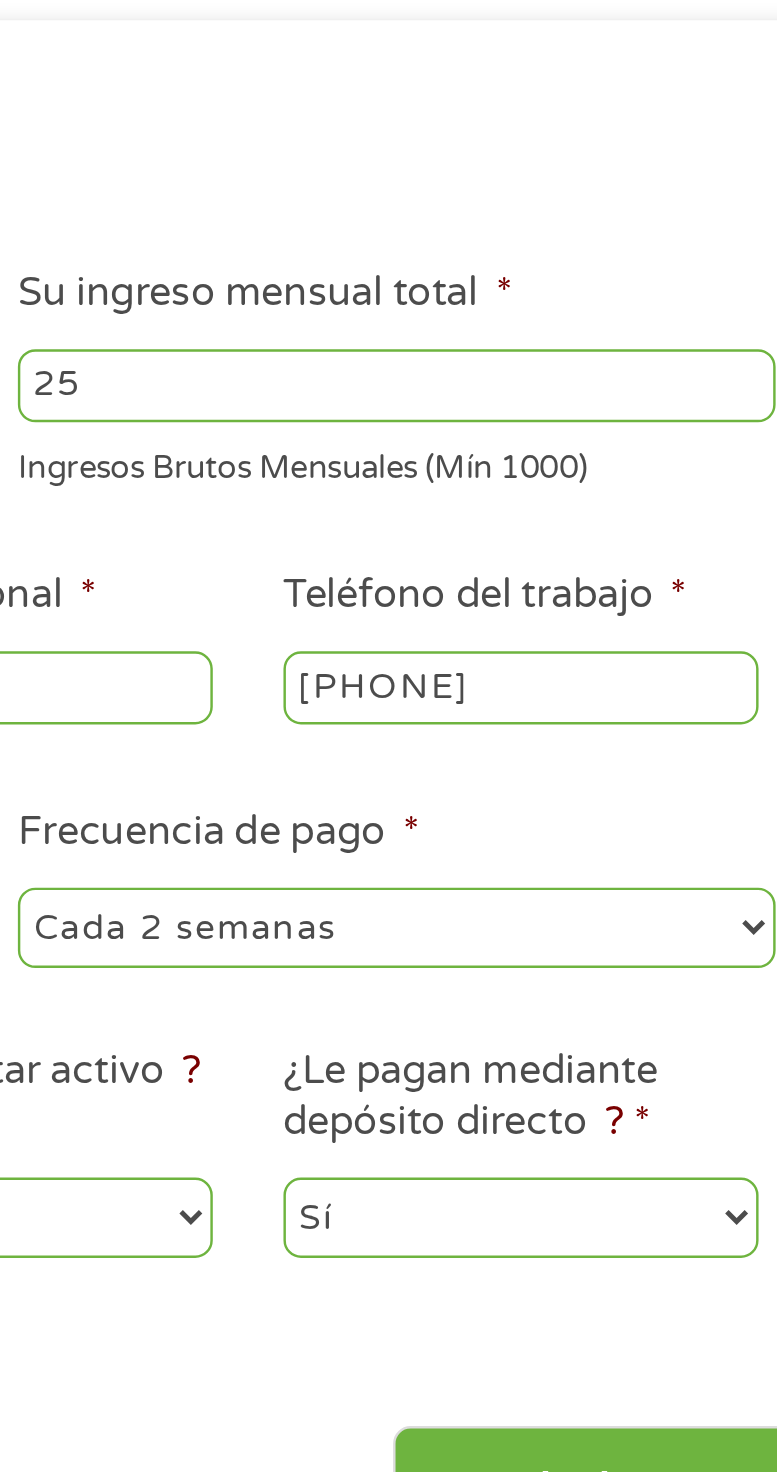 type on "2" 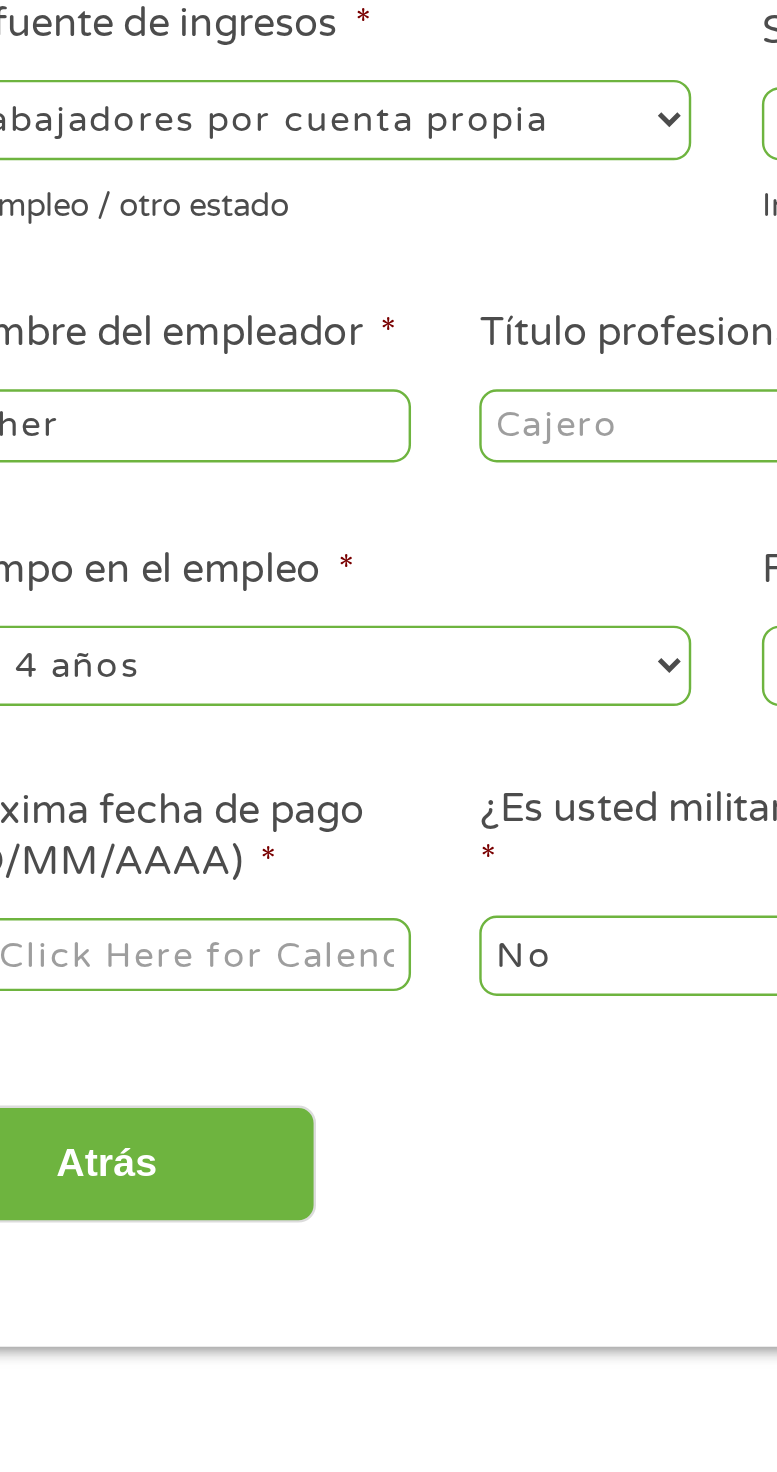 type on "4500" 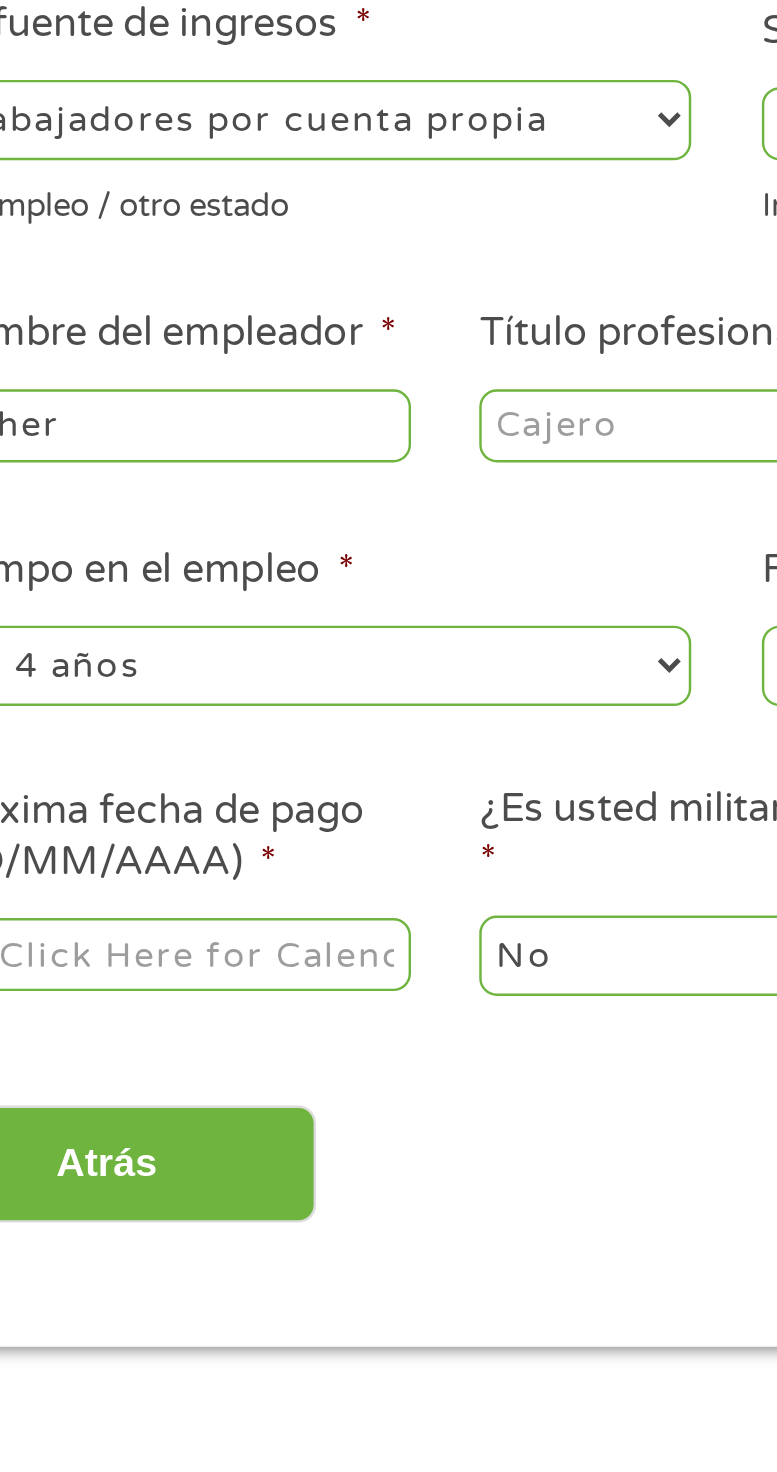 select on "fullTime" 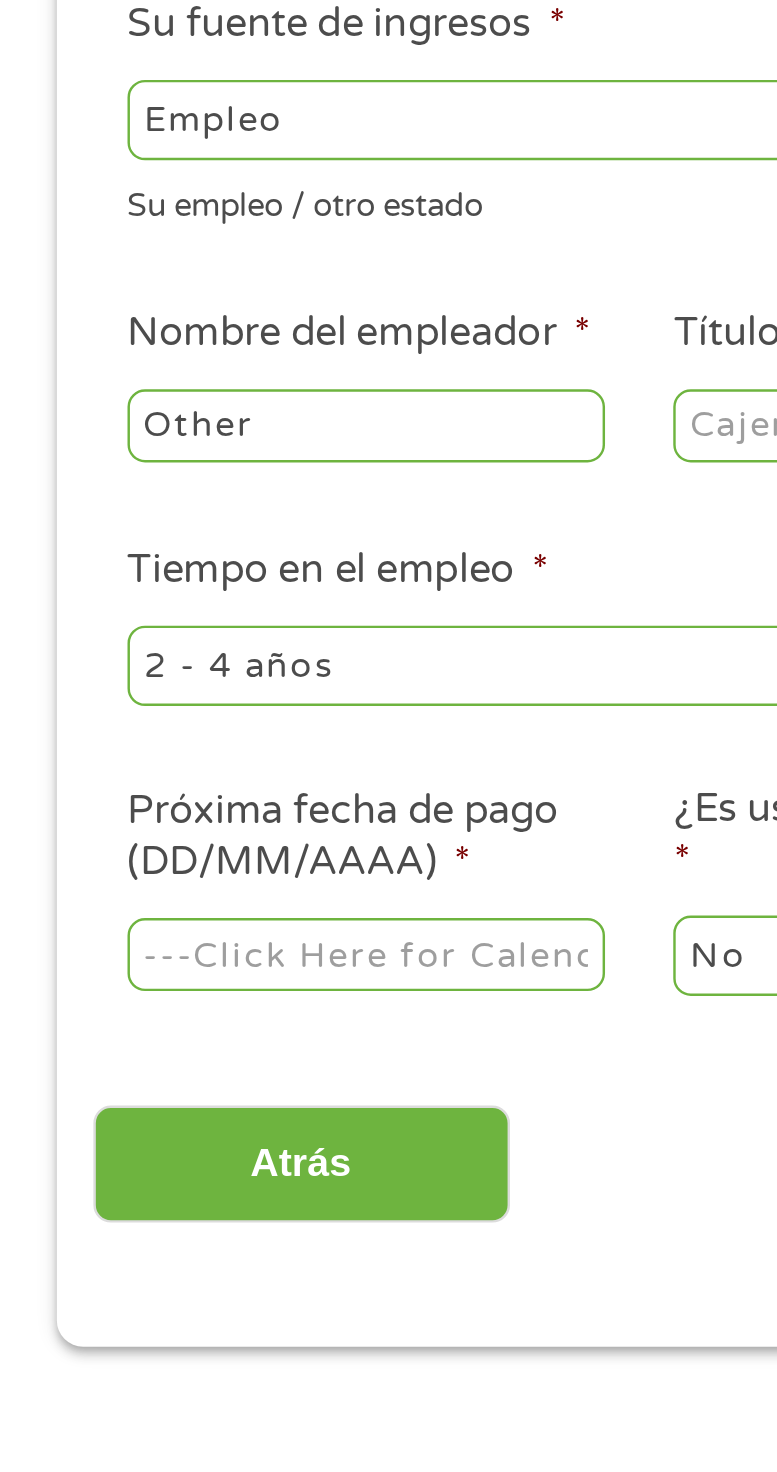 click on "Other" at bounding box center [161, 490] 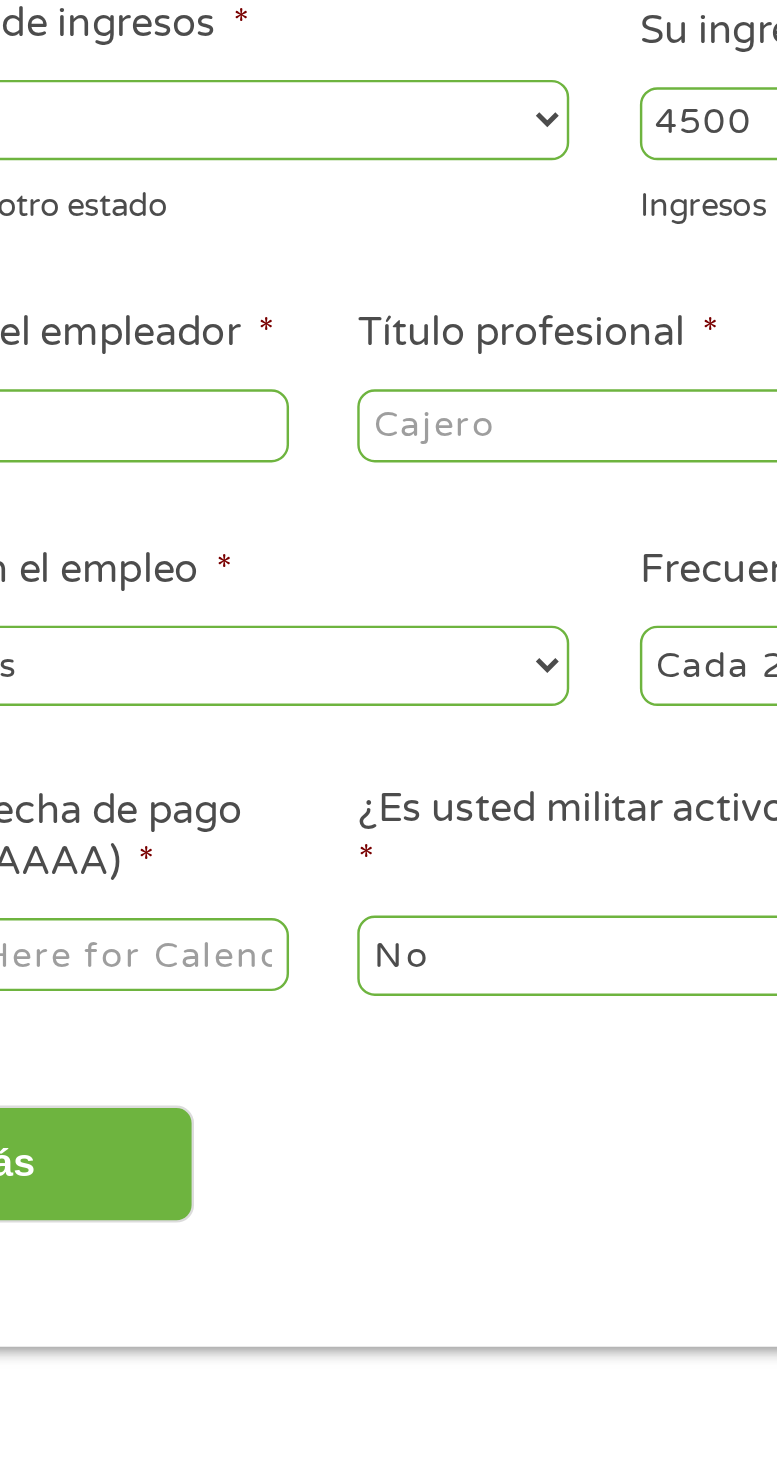 click on "Título profesional  *" at bounding box center (385, 490) 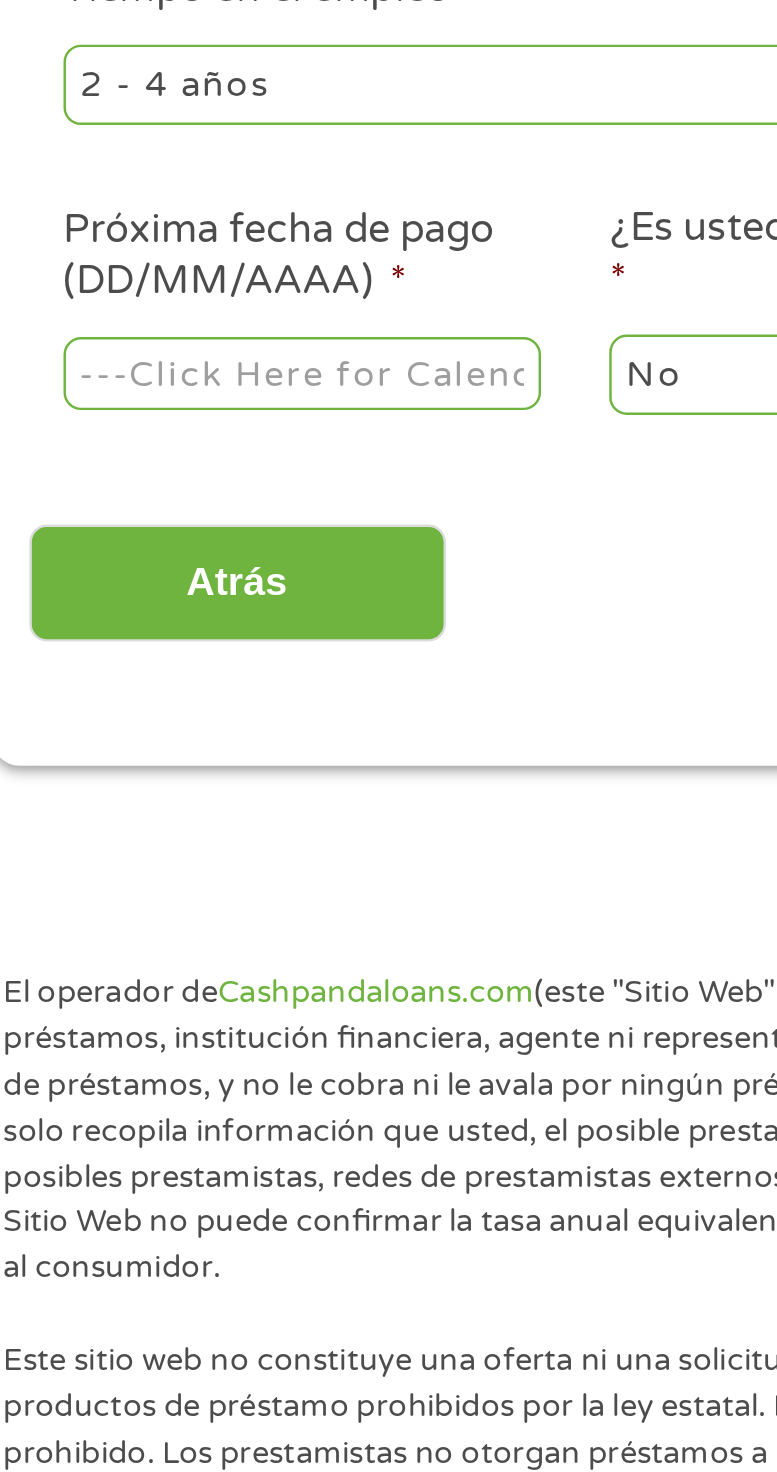 type on "[FIRST]" 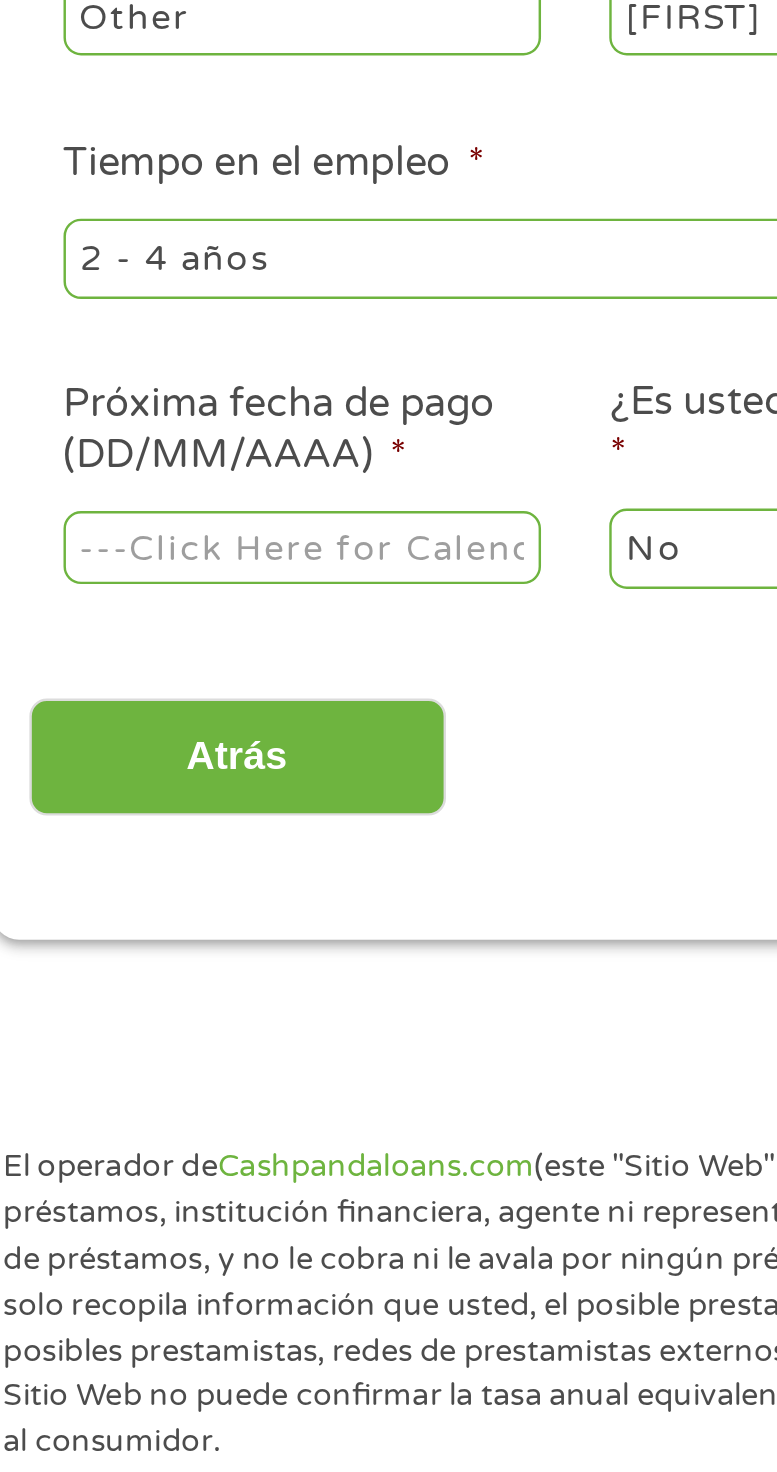 click on "Próxima fecha de pago (DD/MM/AAAA)  *" at bounding box center [161, 707] 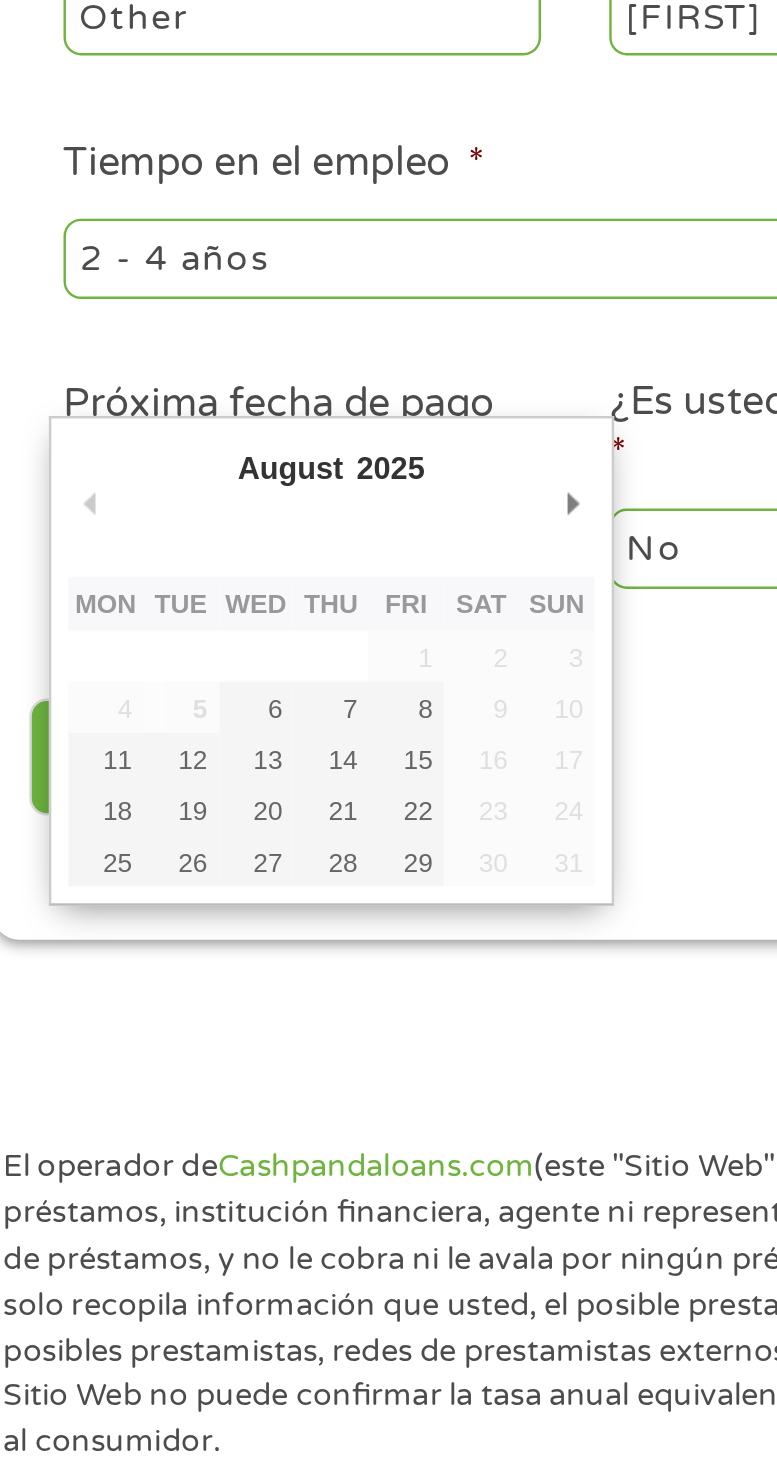 type on "20/08/2025" 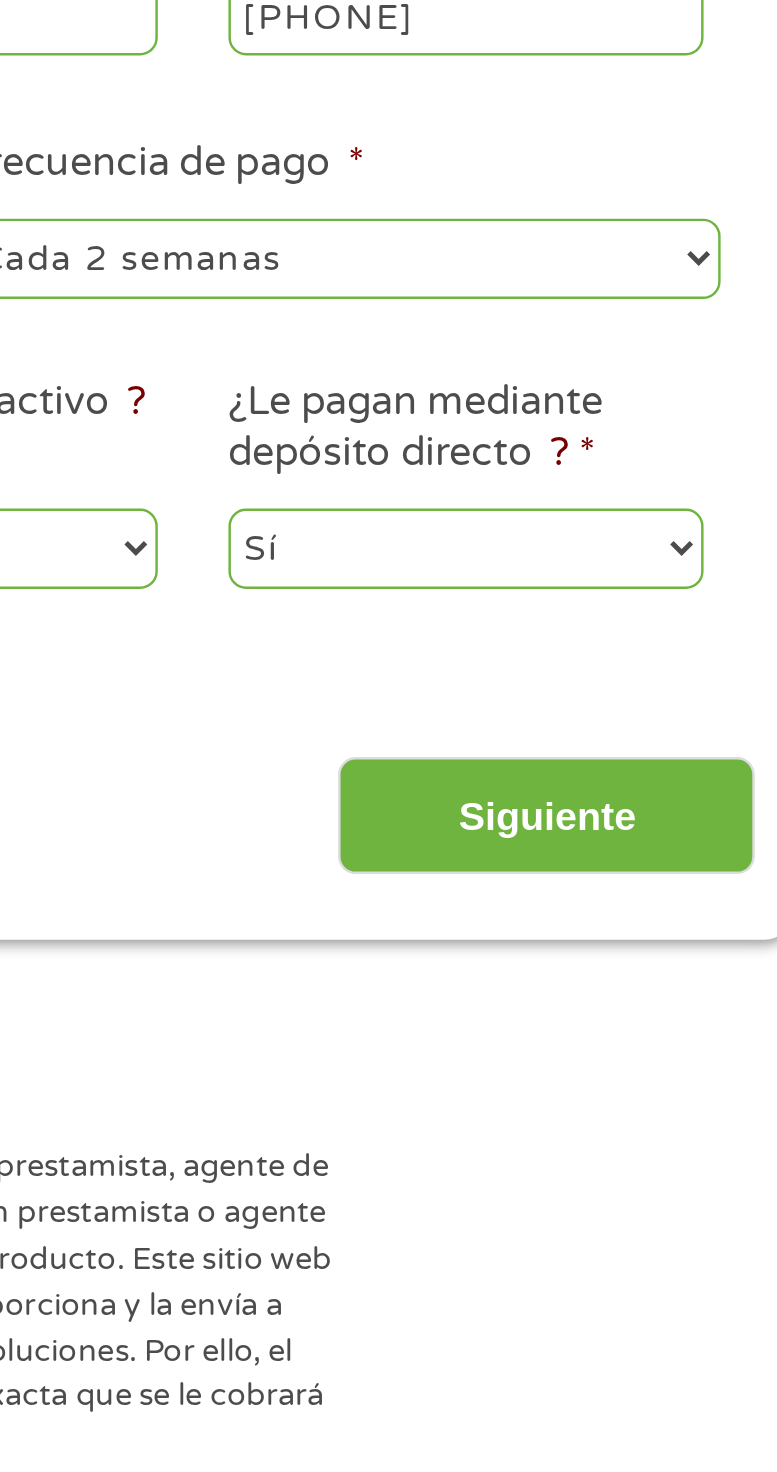 click on "Sí No" at bounding box center [610, 707] 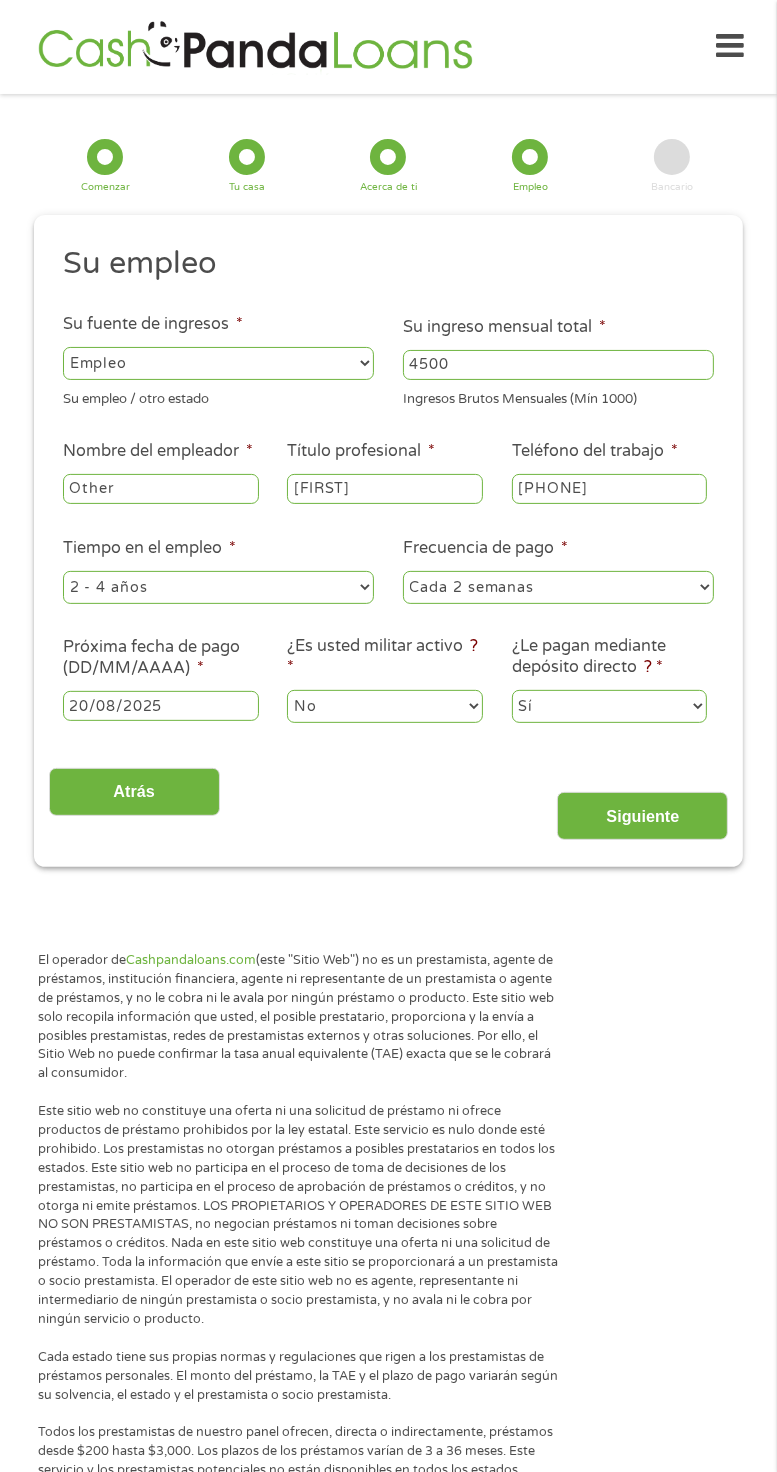scroll, scrollTop: 3, scrollLeft: 0, axis: vertical 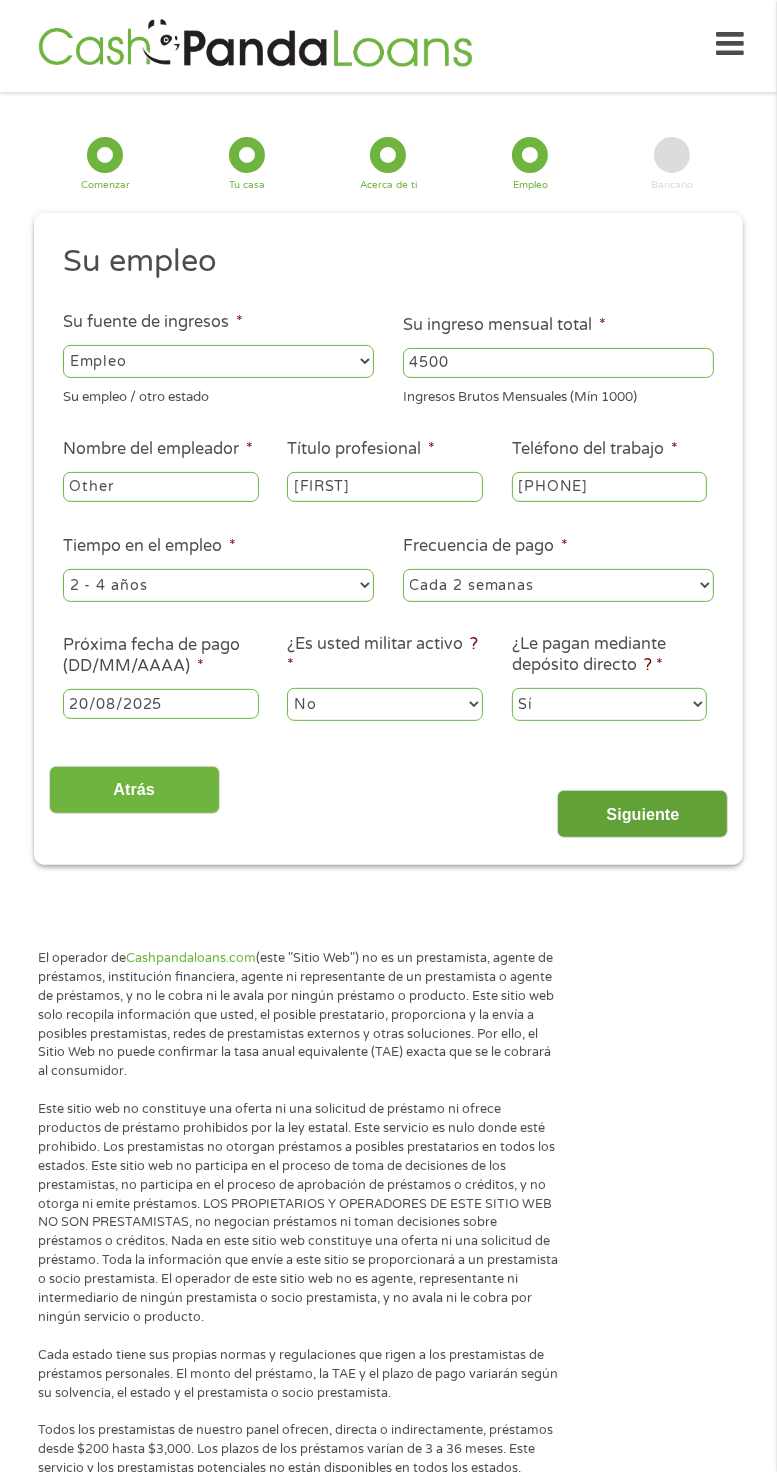 click on "Siguiente" at bounding box center [642, 814] 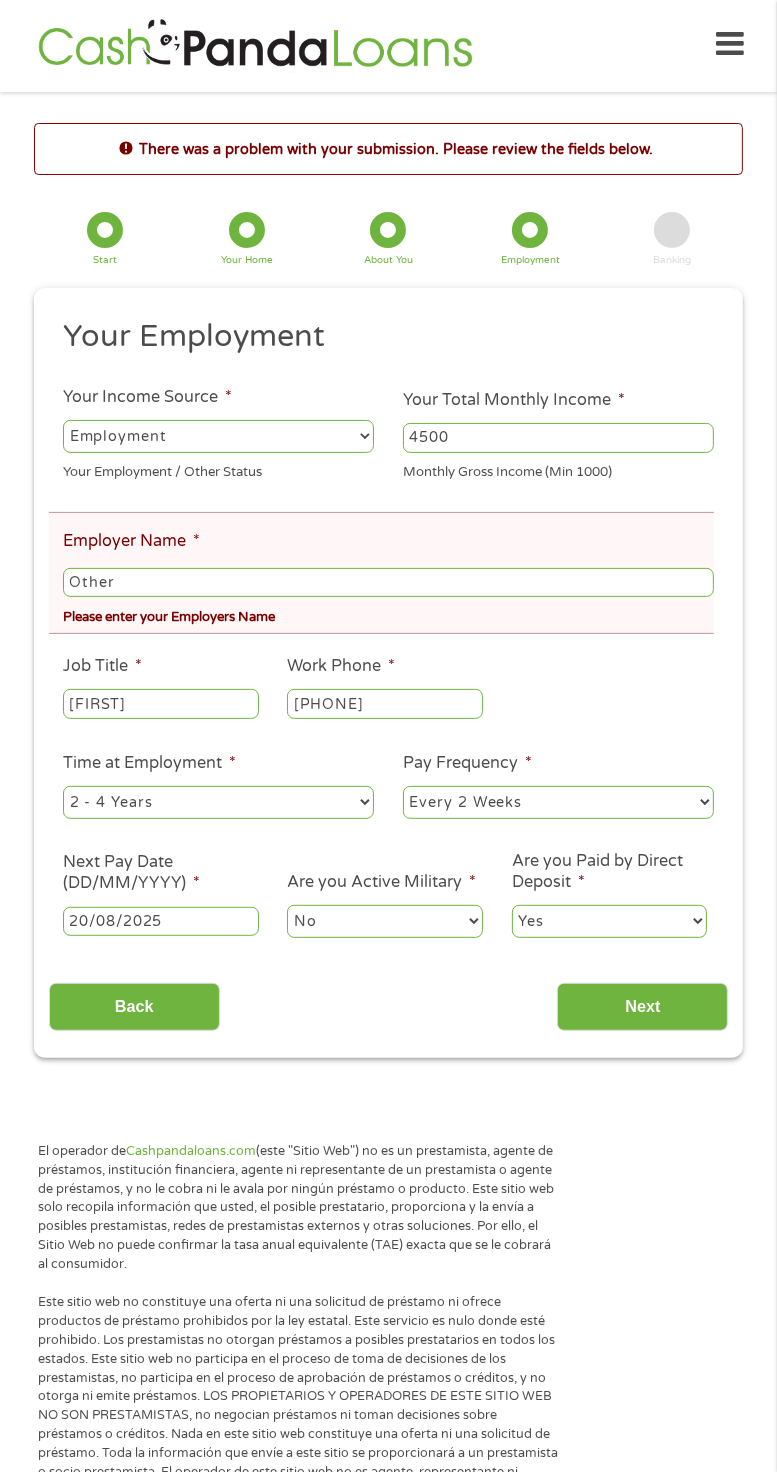 scroll, scrollTop: 7, scrollLeft: 8, axis: both 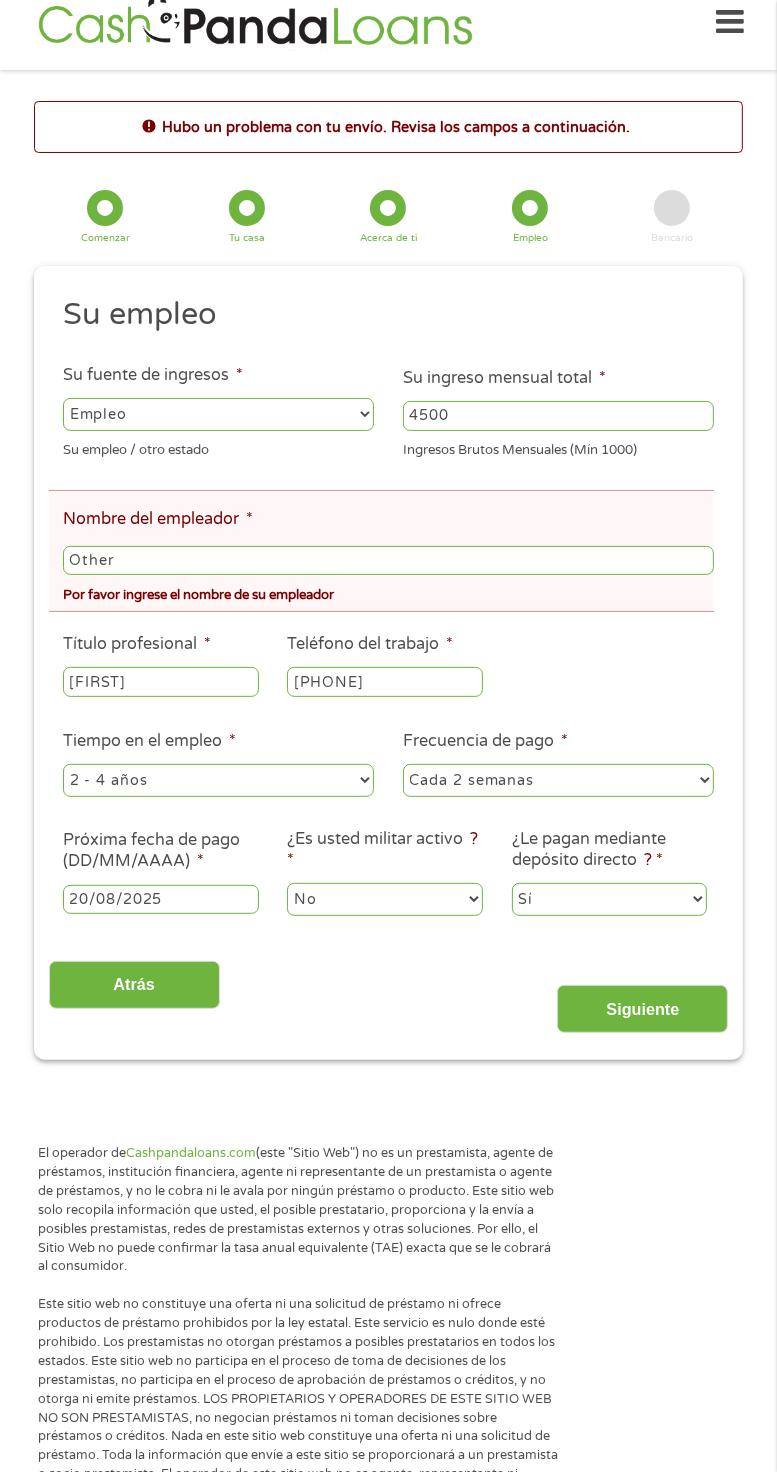 click on "Other" at bounding box center [388, 561] 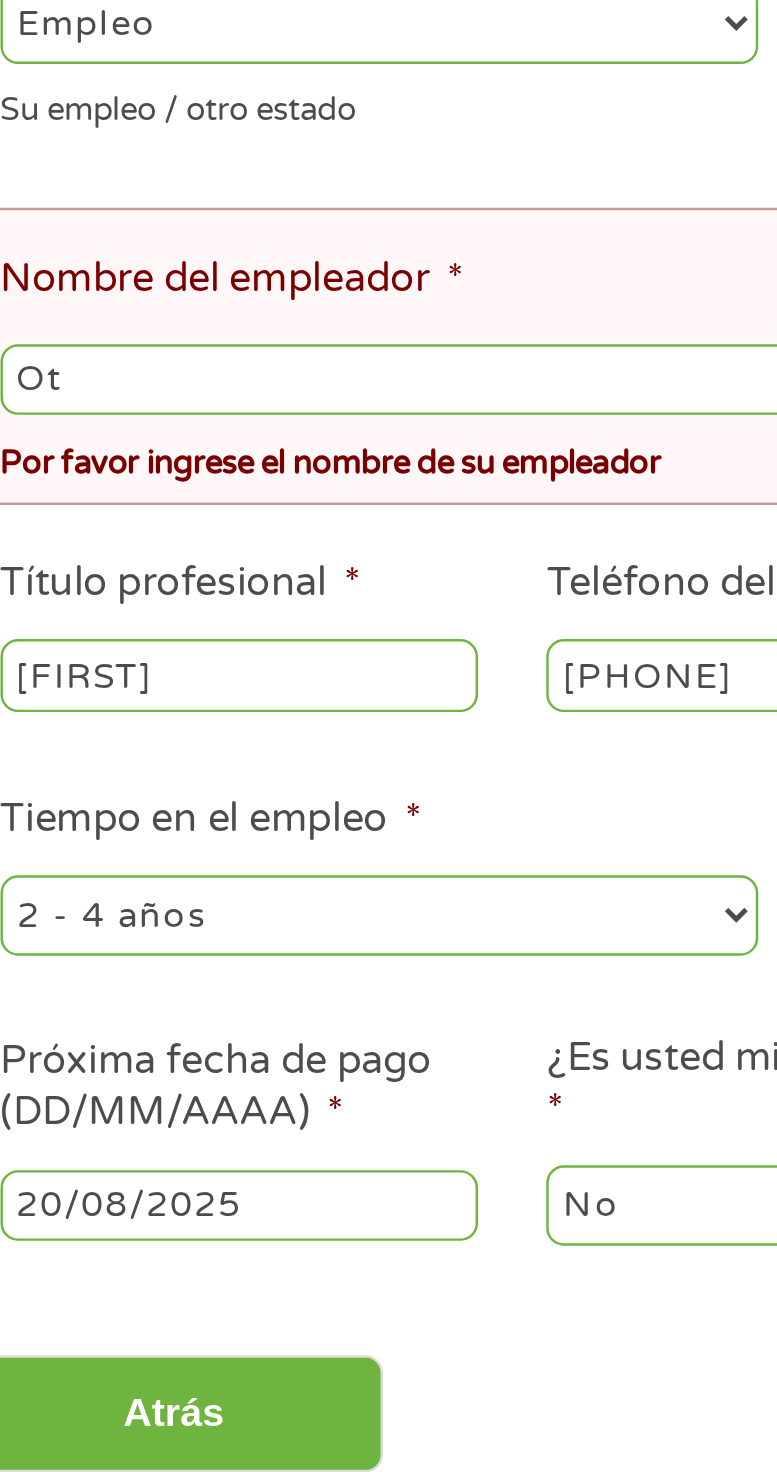 type on "O" 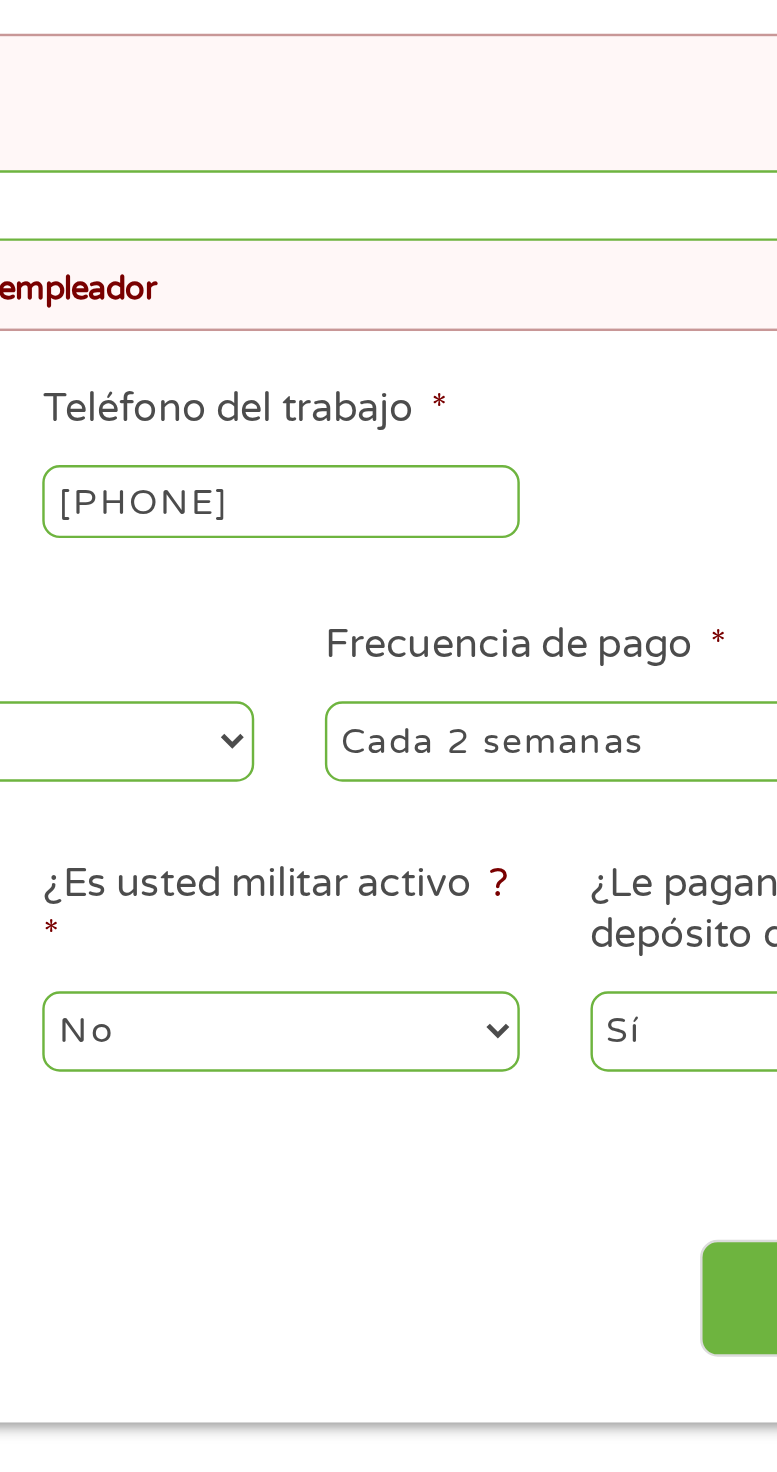 scroll, scrollTop: 25, scrollLeft: 0, axis: vertical 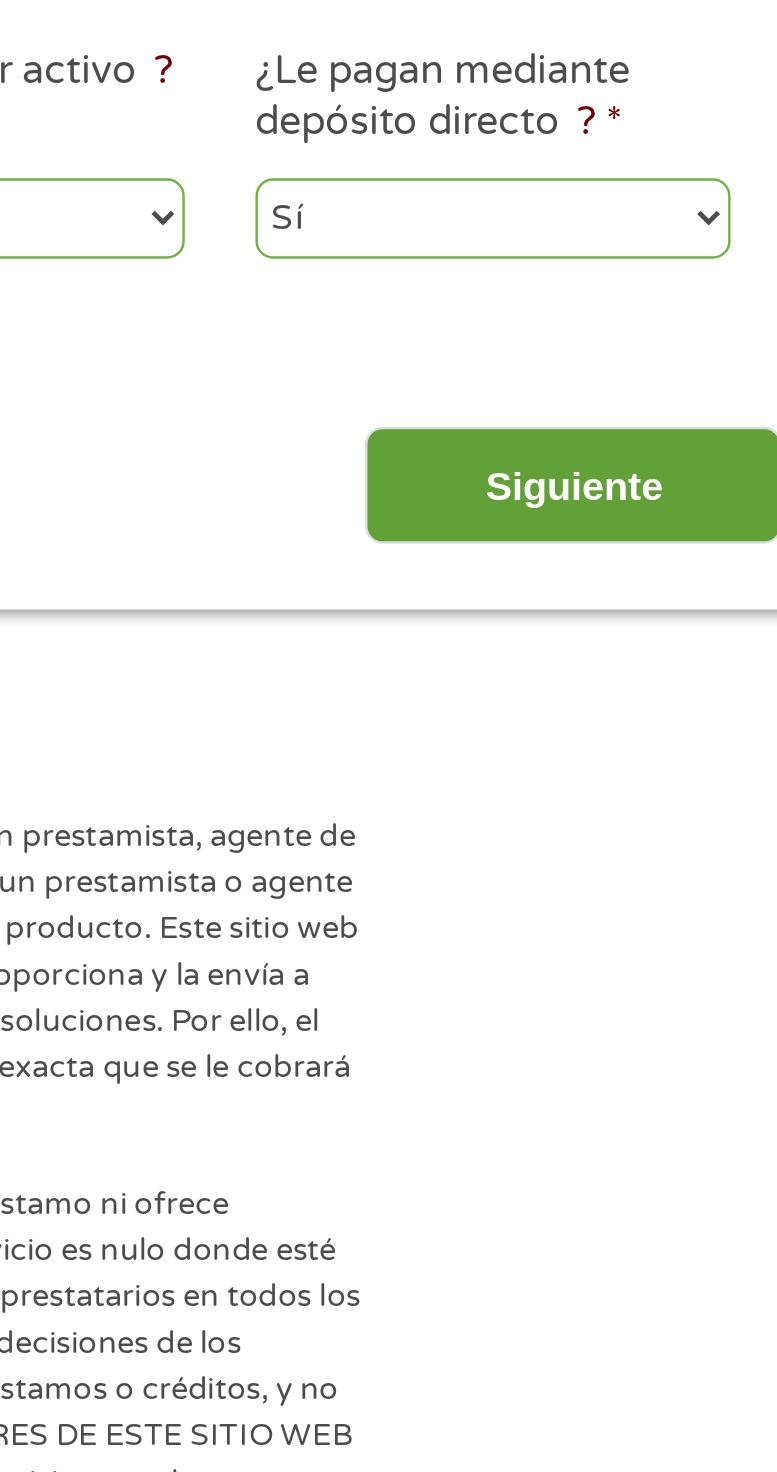 type on "Walmart" 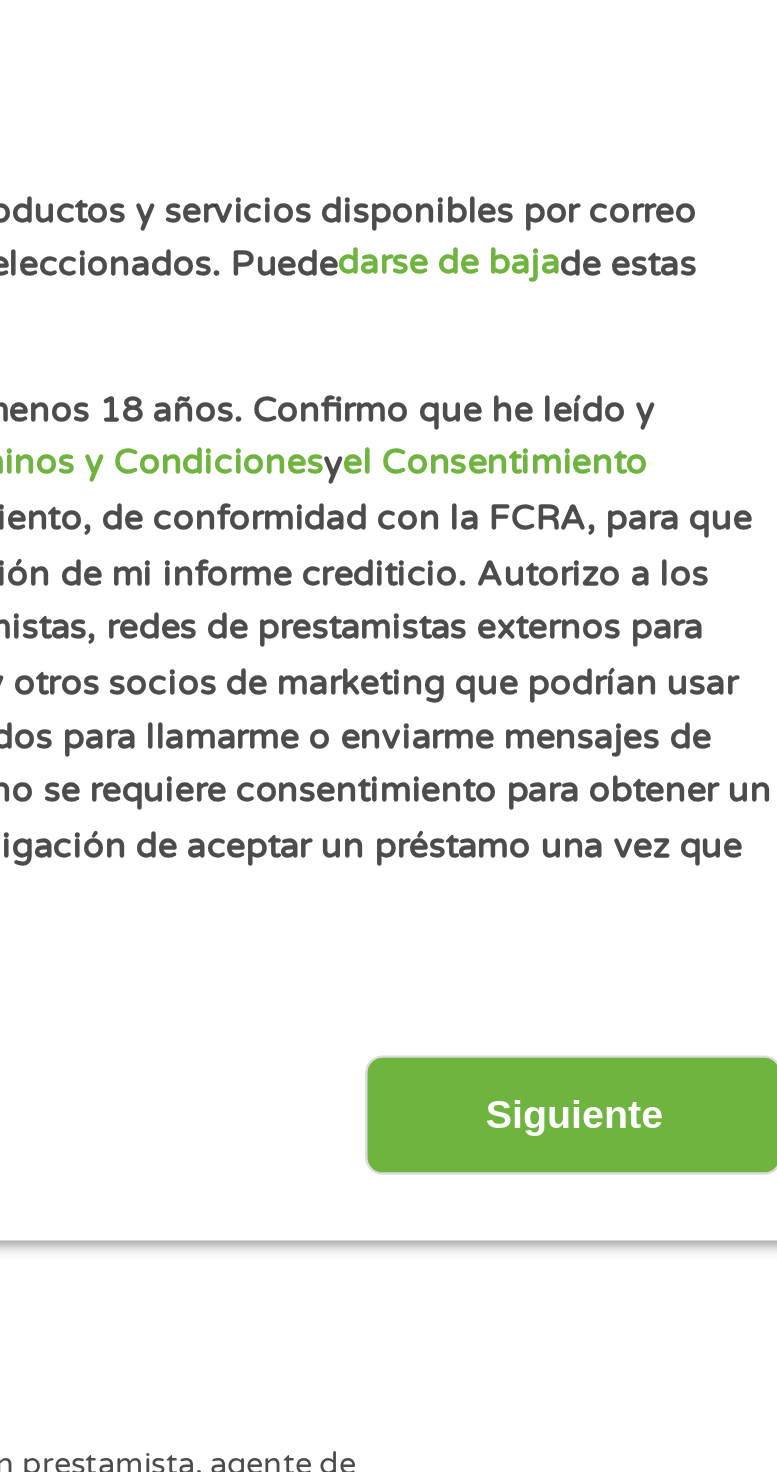 scroll, scrollTop: 7, scrollLeft: 8, axis: both 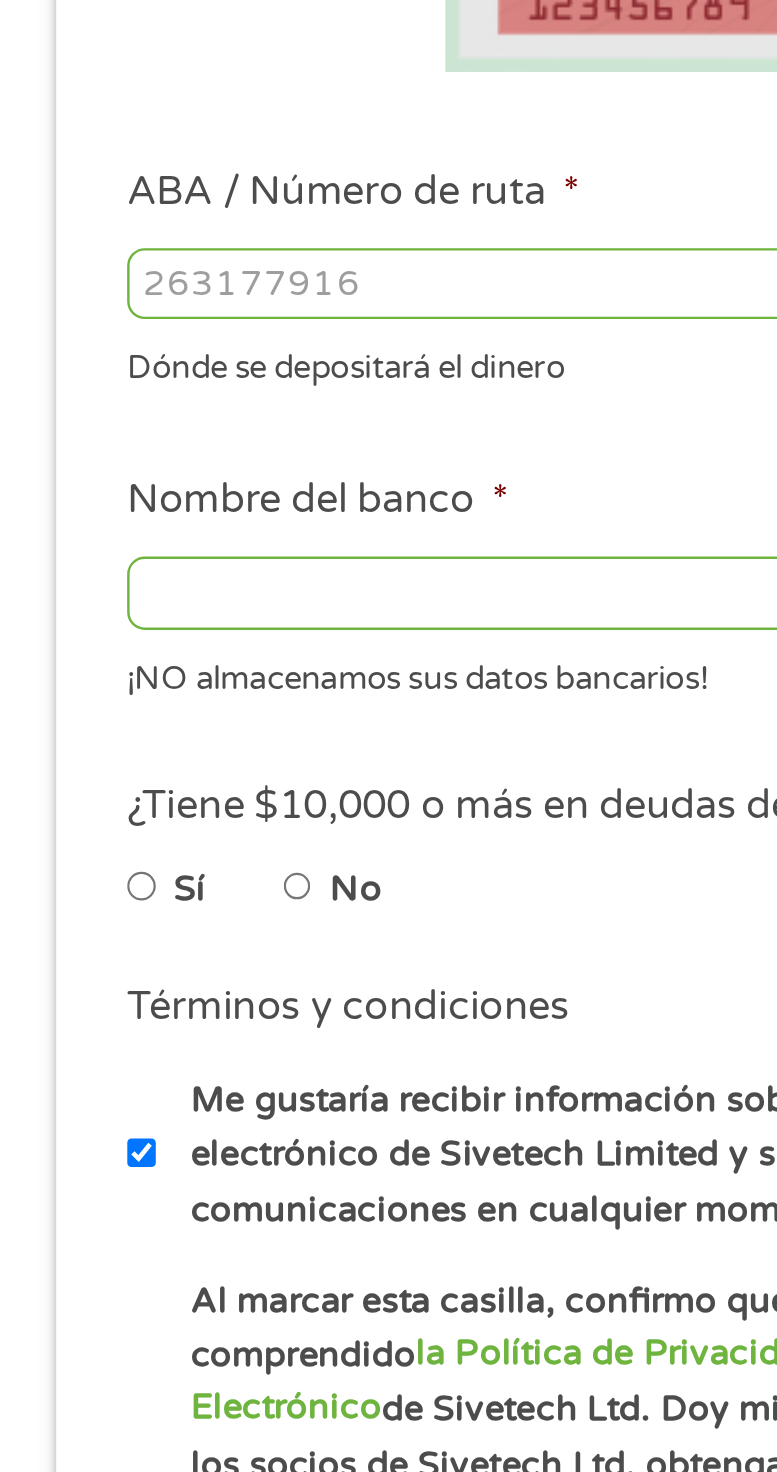 click on "ABA / Número de ruta  *" at bounding box center [218, 559] 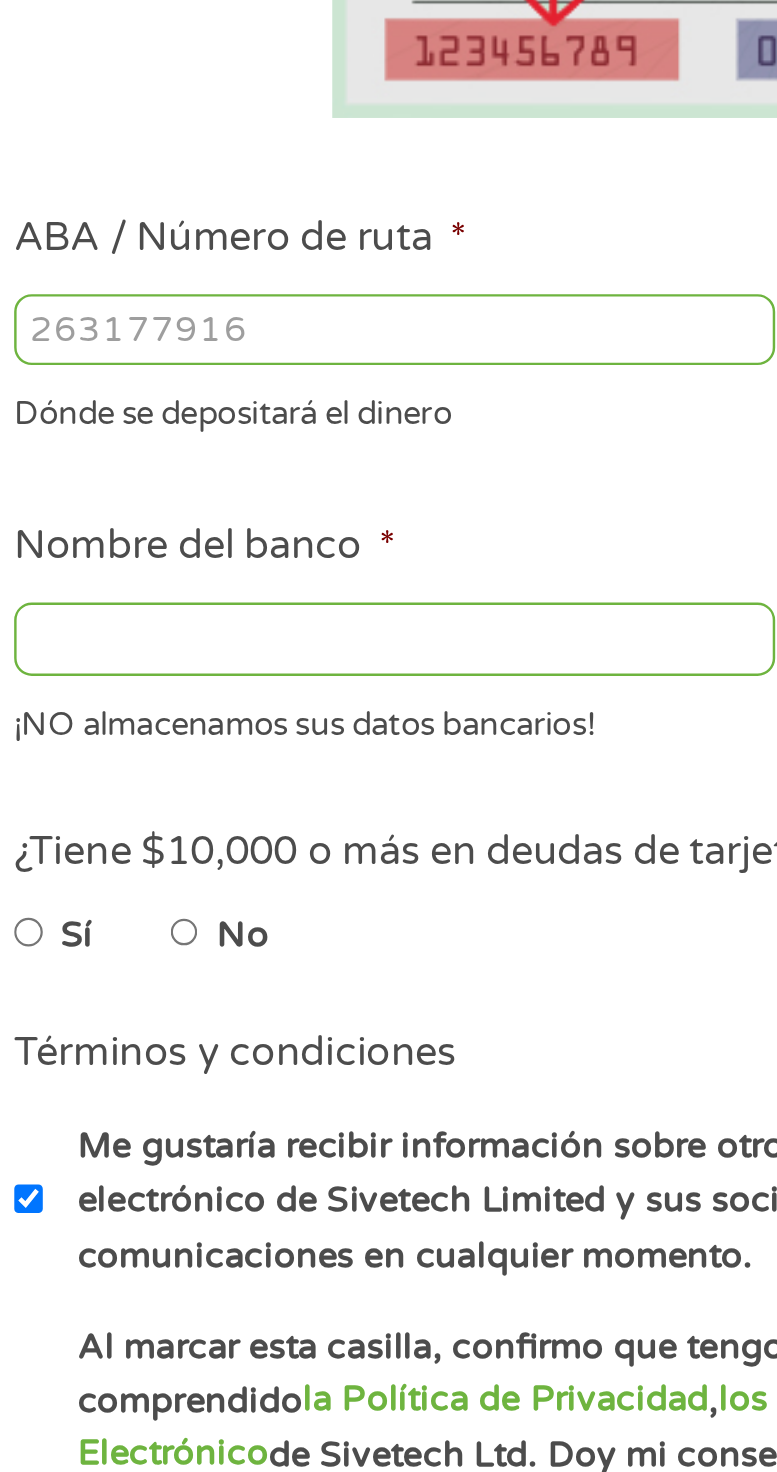 click on "ABA / Número de ruta  *" at bounding box center (218, 559) 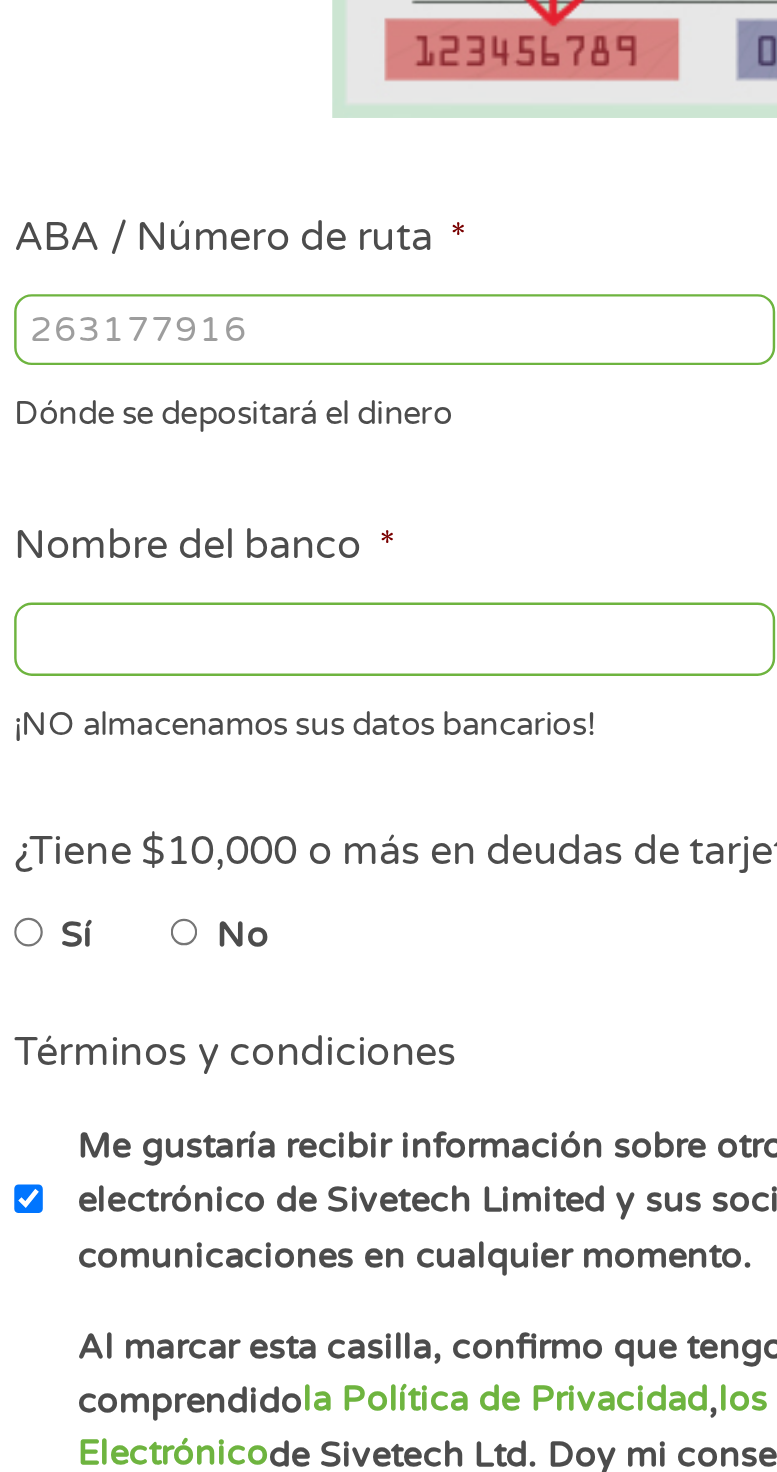 type on "124303162" 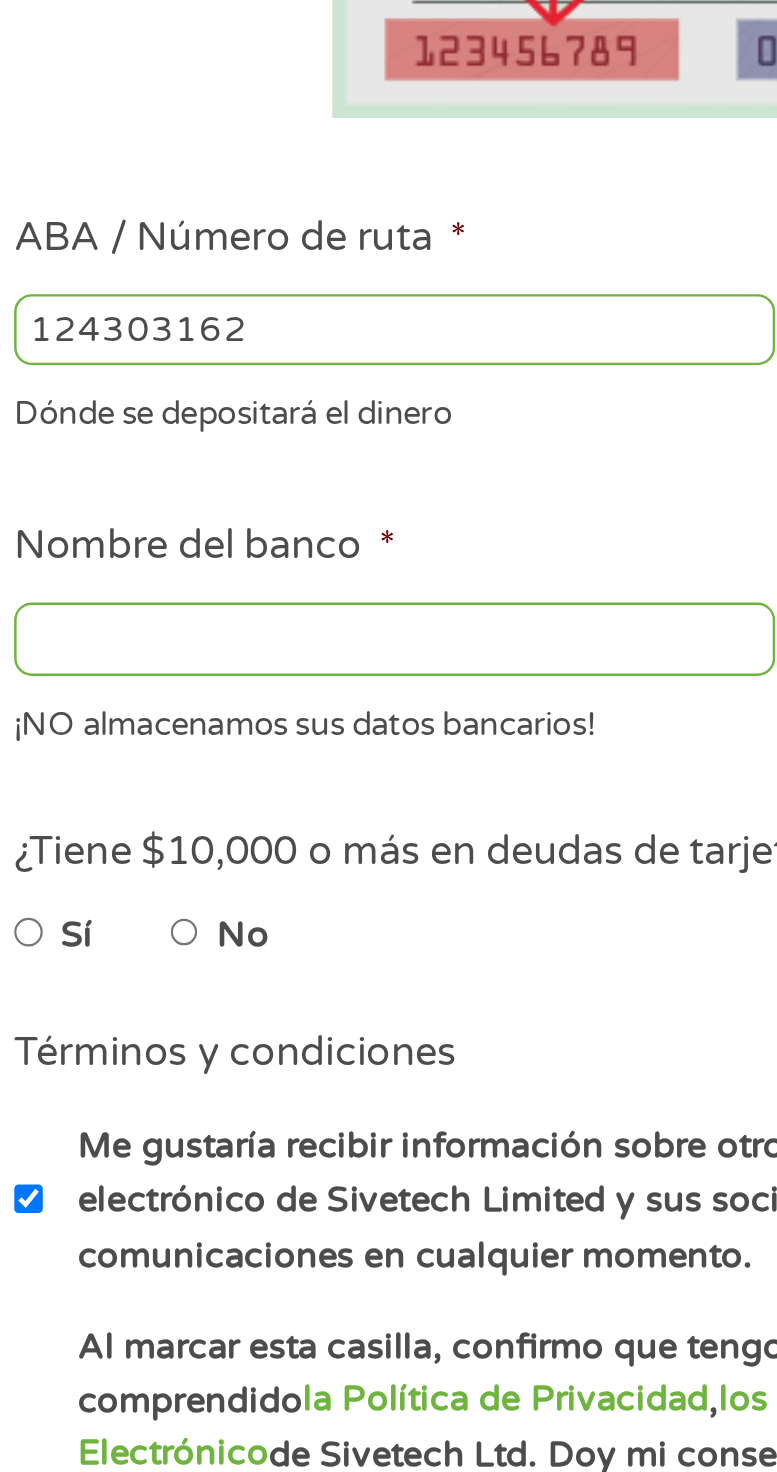 type on "GOBANK A DIVISION OF GREEN DOT BANK" 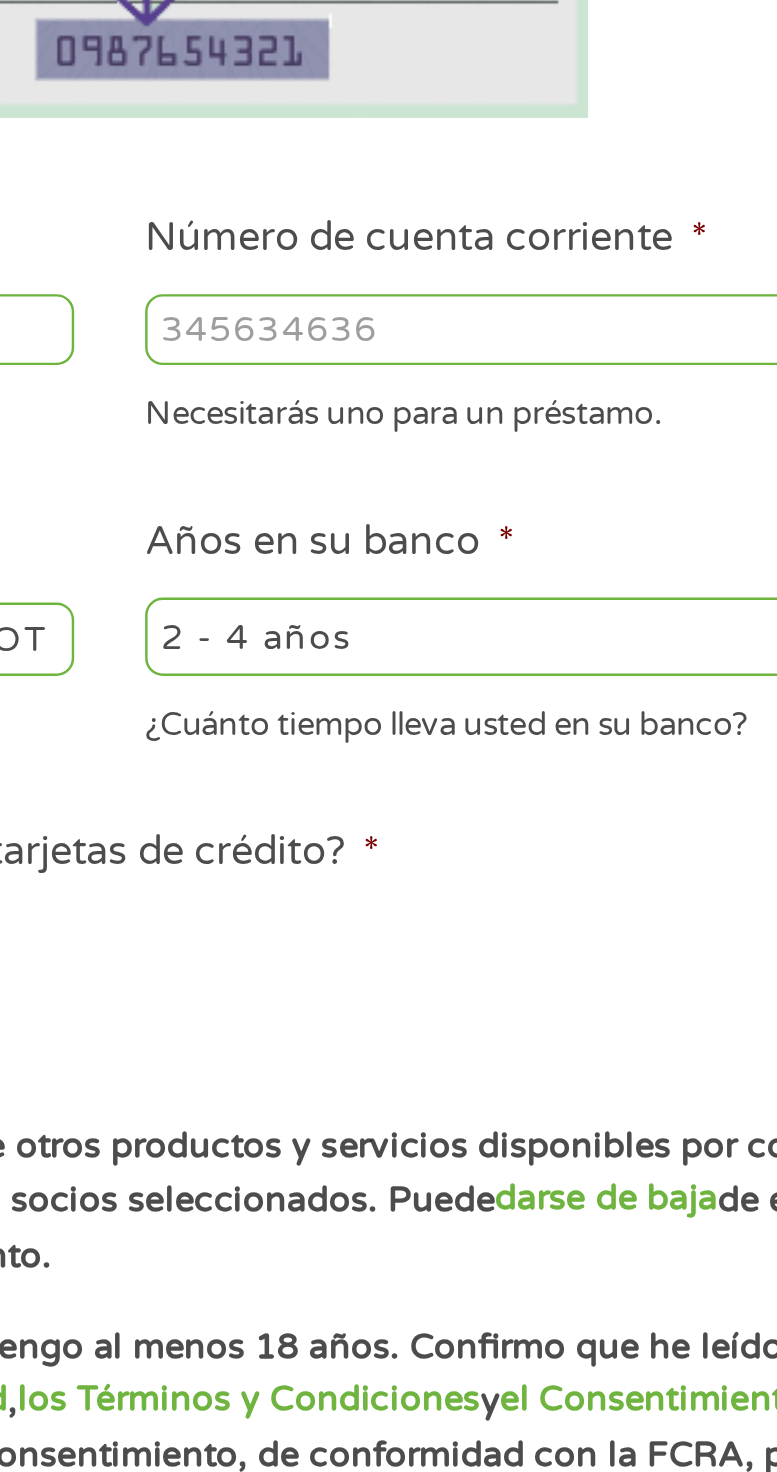 type on "124303162" 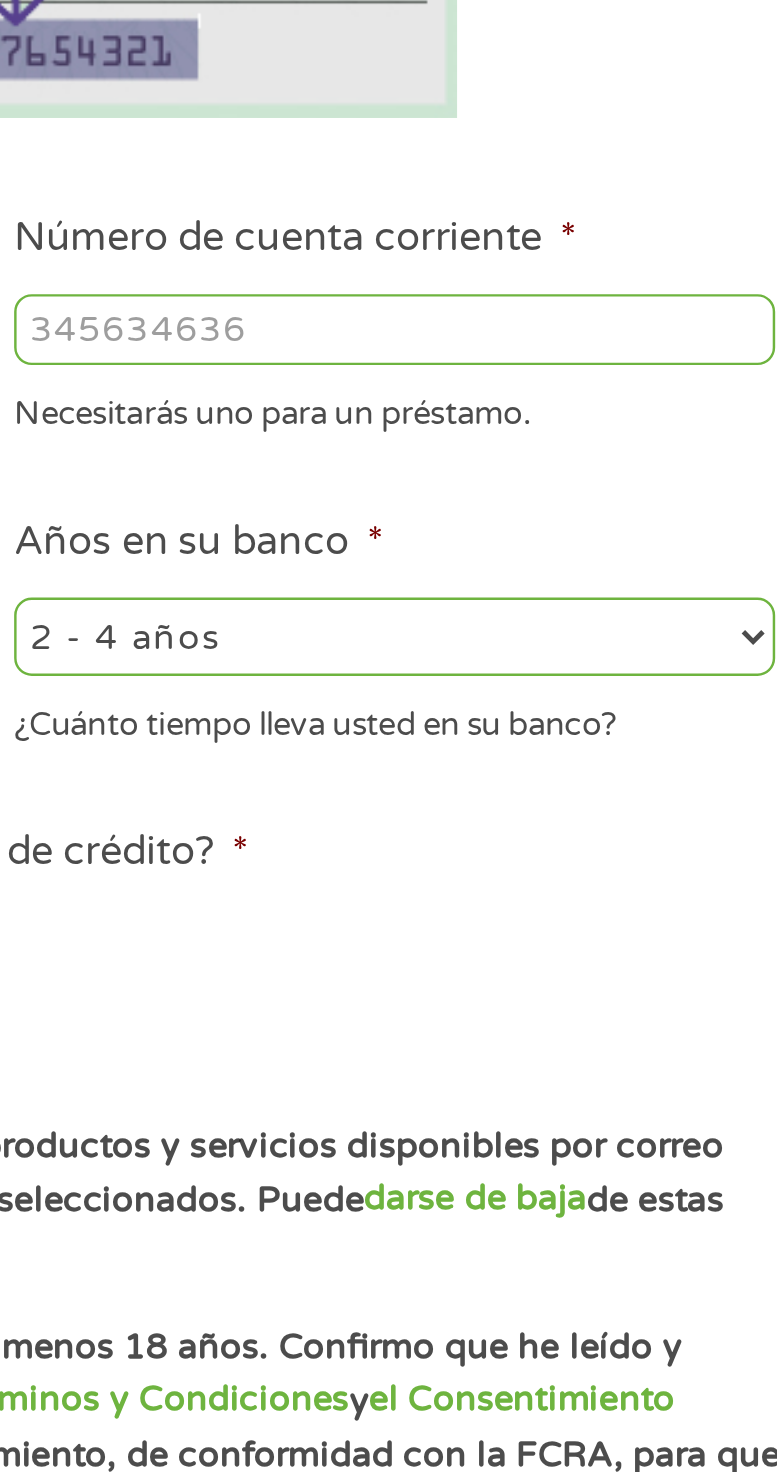 click on "[ACCOUNT NUMBER]" at bounding box center [558, 559] 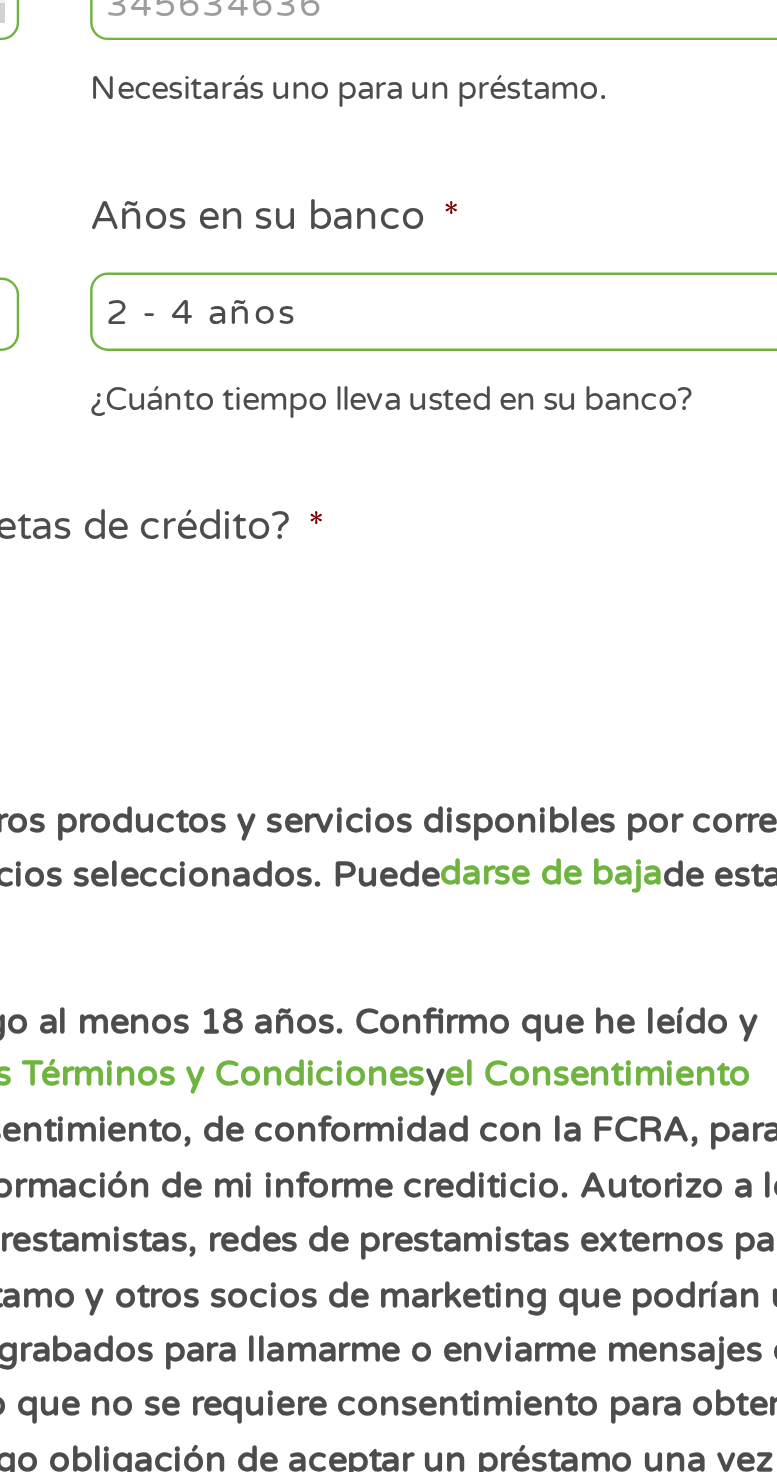 scroll, scrollTop: 21, scrollLeft: 0, axis: vertical 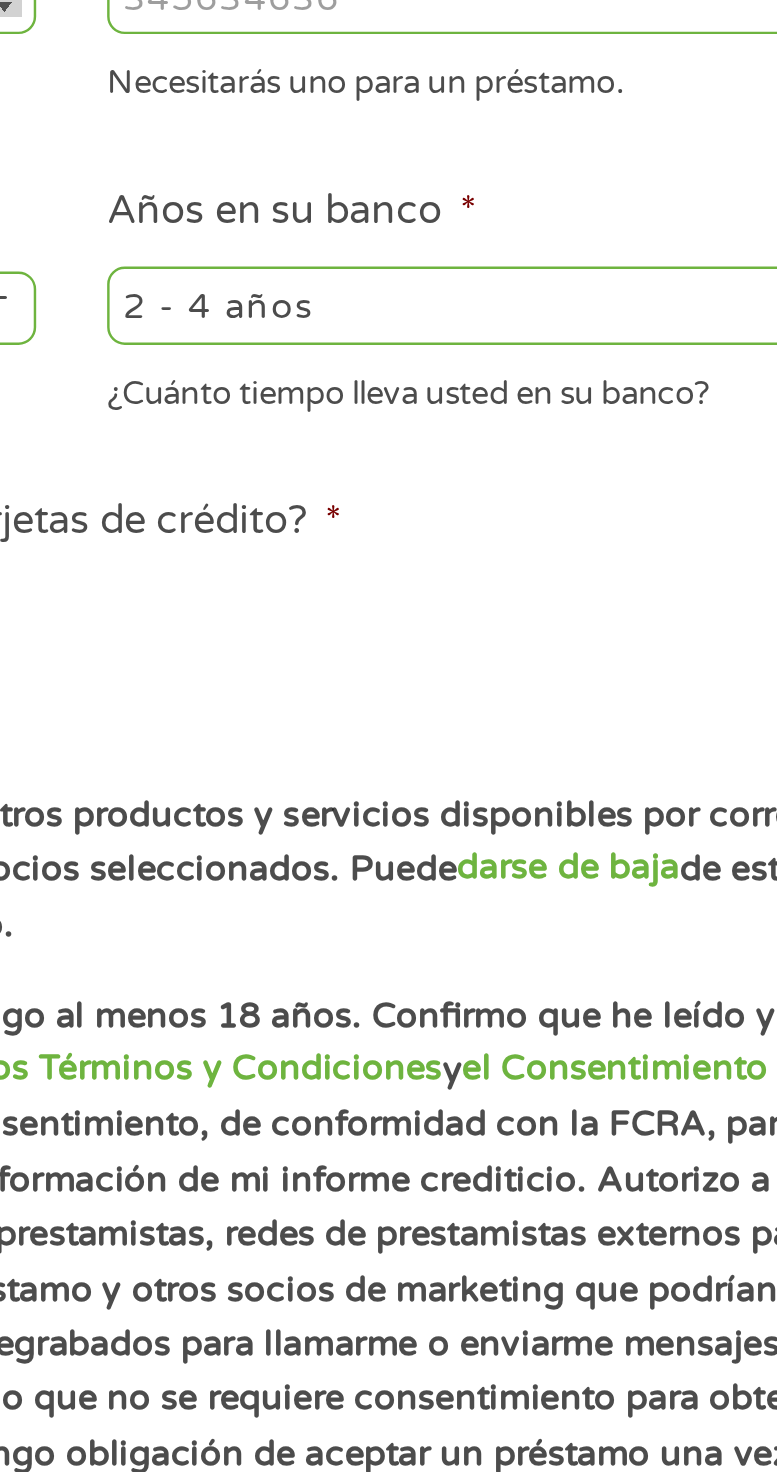 type on "[NUMBER]" 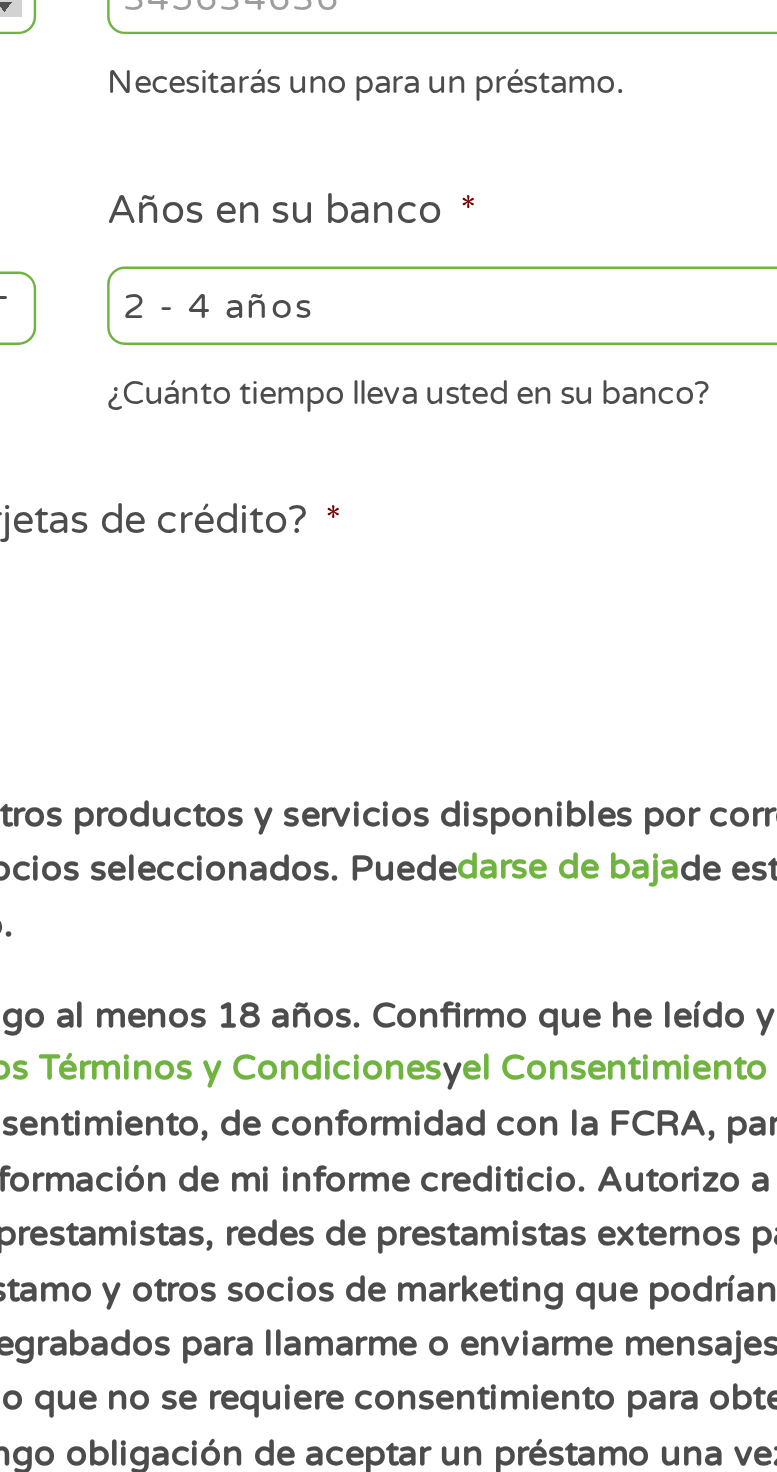 select on "12months" 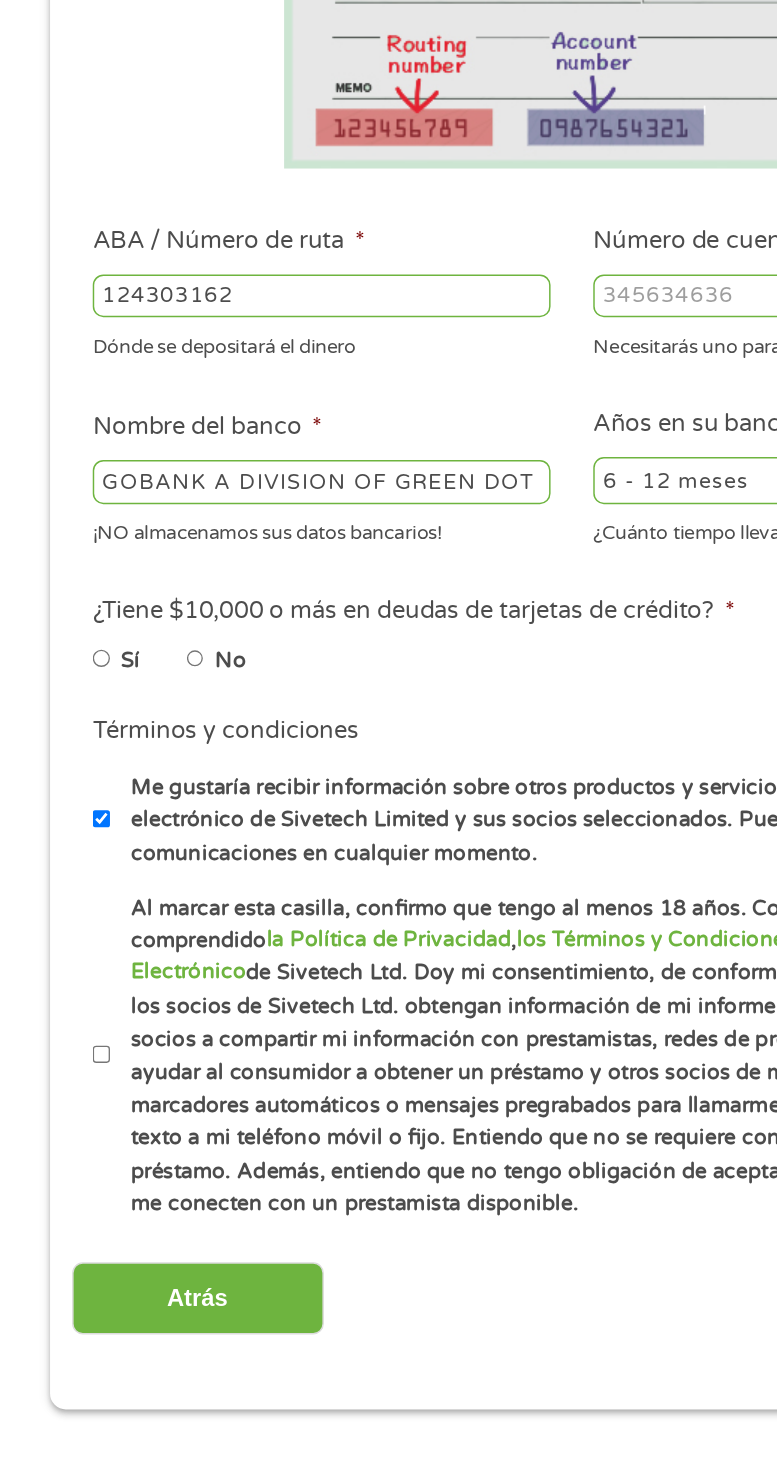 scroll, scrollTop: 21, scrollLeft: 0, axis: vertical 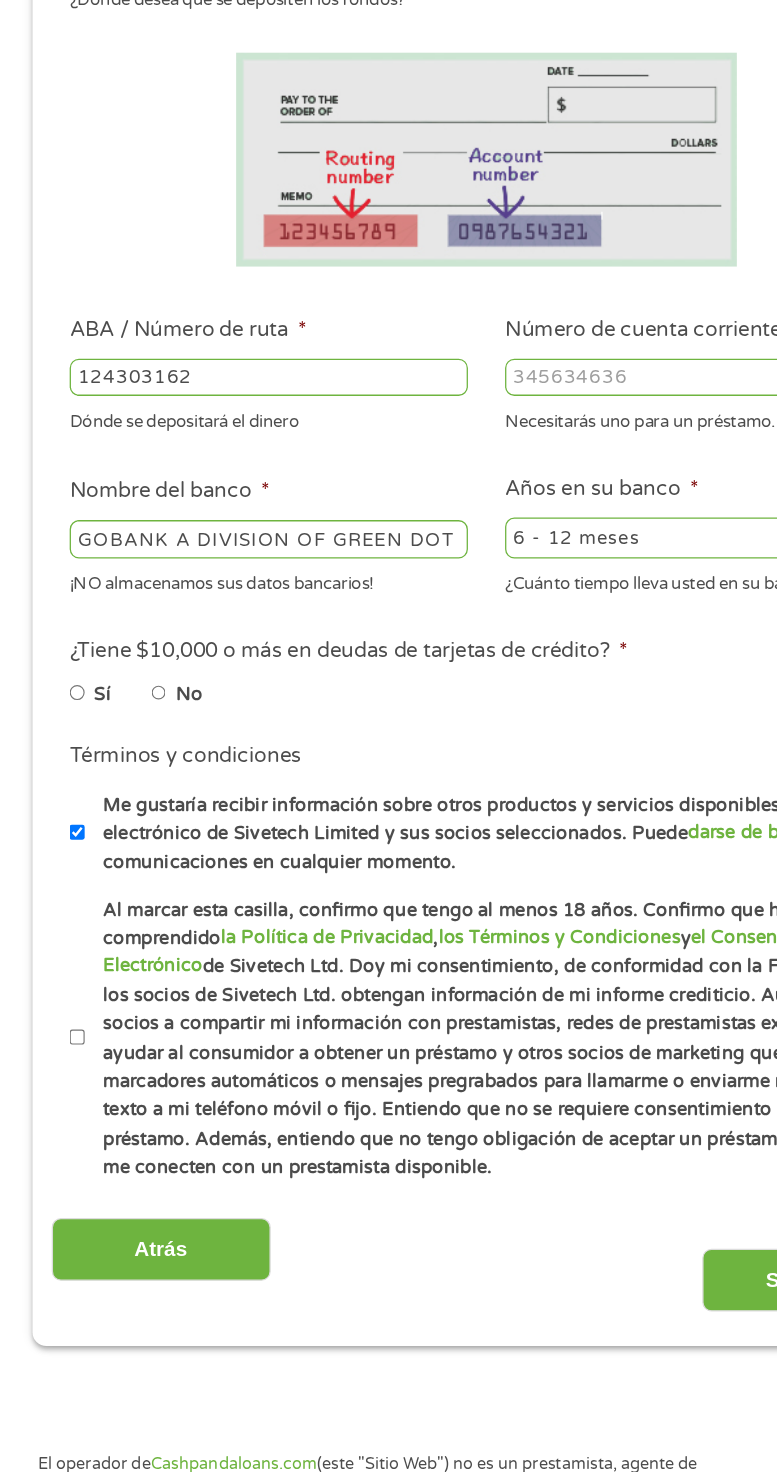 click on "No" at bounding box center (133, 813) 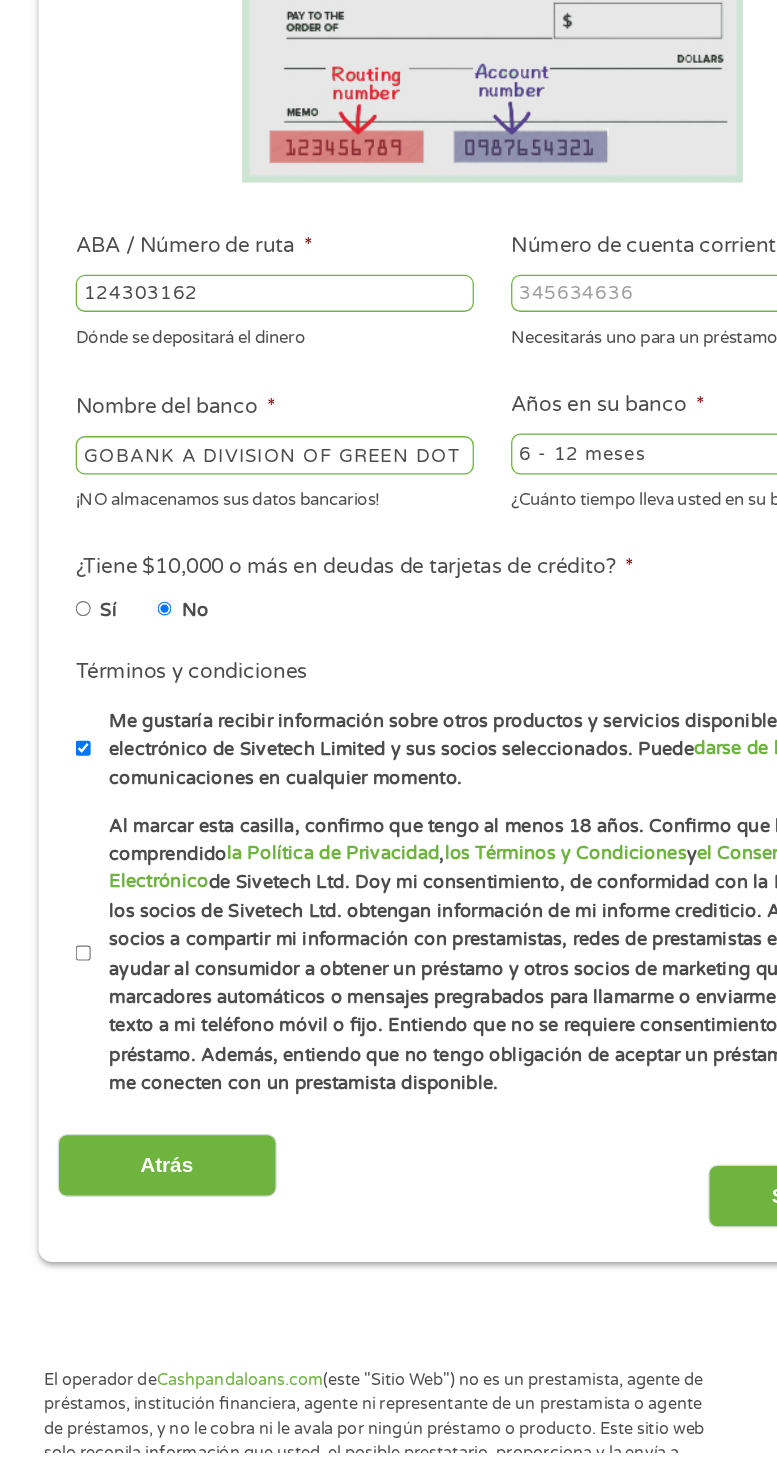 scroll, scrollTop: 20, scrollLeft: 0, axis: vertical 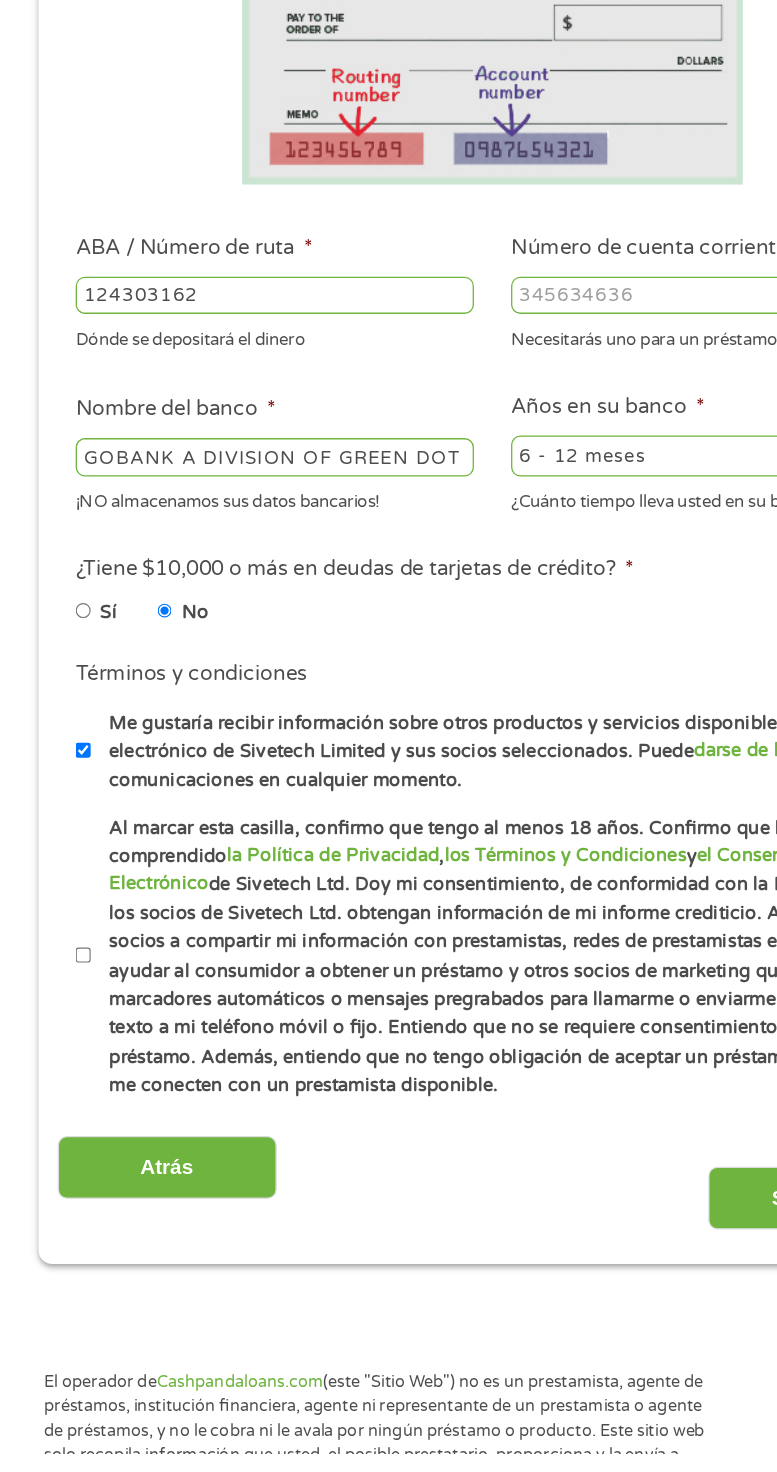 click on "Doy mi consentimiento, de conformidad con la FCRA, para que los socios de Sivetech Ltd. obtengan información de mi informe crediticio. Autorizo a los socios a compartir mi información con prestamistas, redes de prestamistas externos para ayudar al consumidor a obtener un préstamo y otros socios de marketing que podrían usar marcadores automáticos o mensajes pregrabados para llamarme o enviarme mensajes de texto a mi teléfono móvil o fijo. Entiendo que no se requiere consentimiento para obtener un préstamo. Además, entiendo que no tengo obligación de aceptar un préstamo una vez que me conecten con un prestamista disponible." at bounding box center [69, 1083] 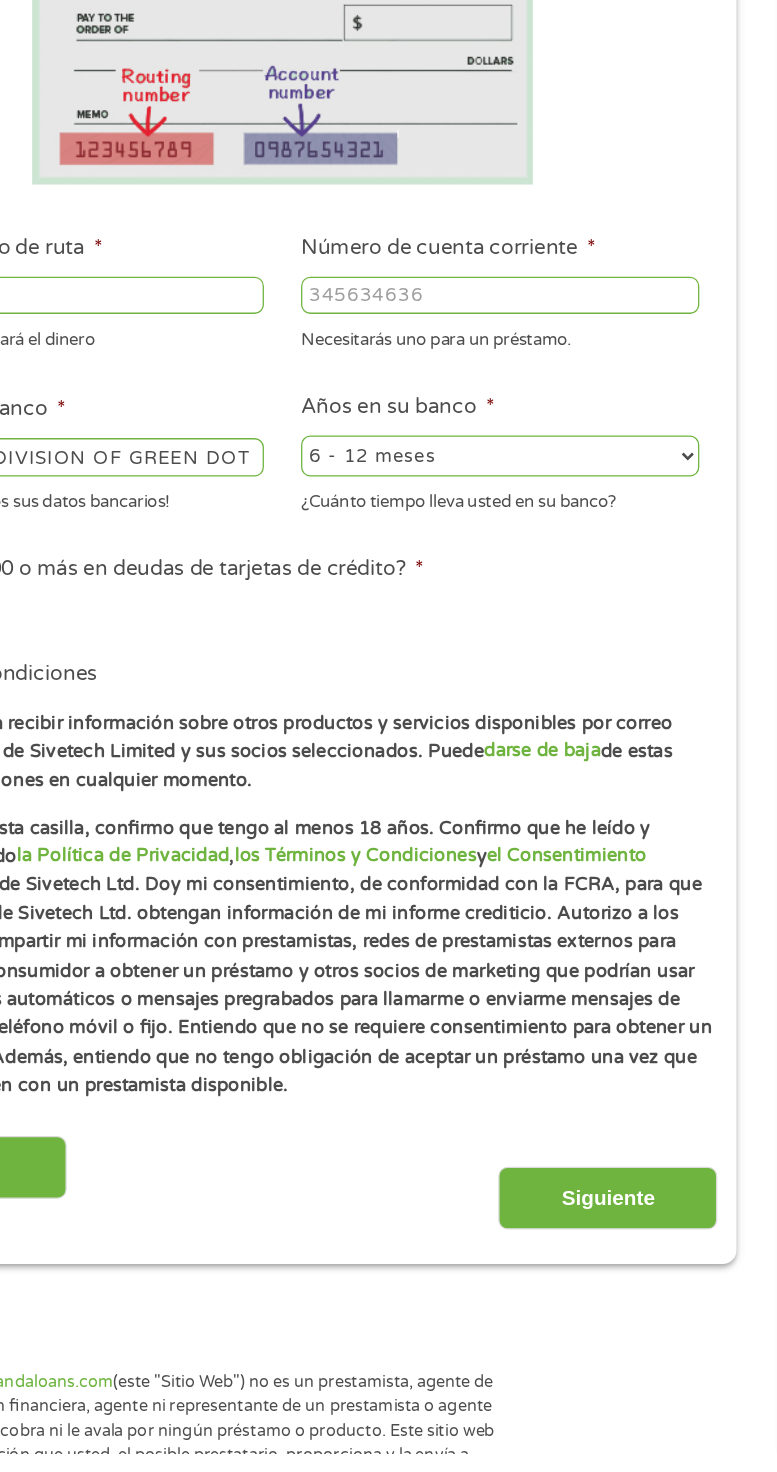scroll, scrollTop: 20, scrollLeft: 0, axis: vertical 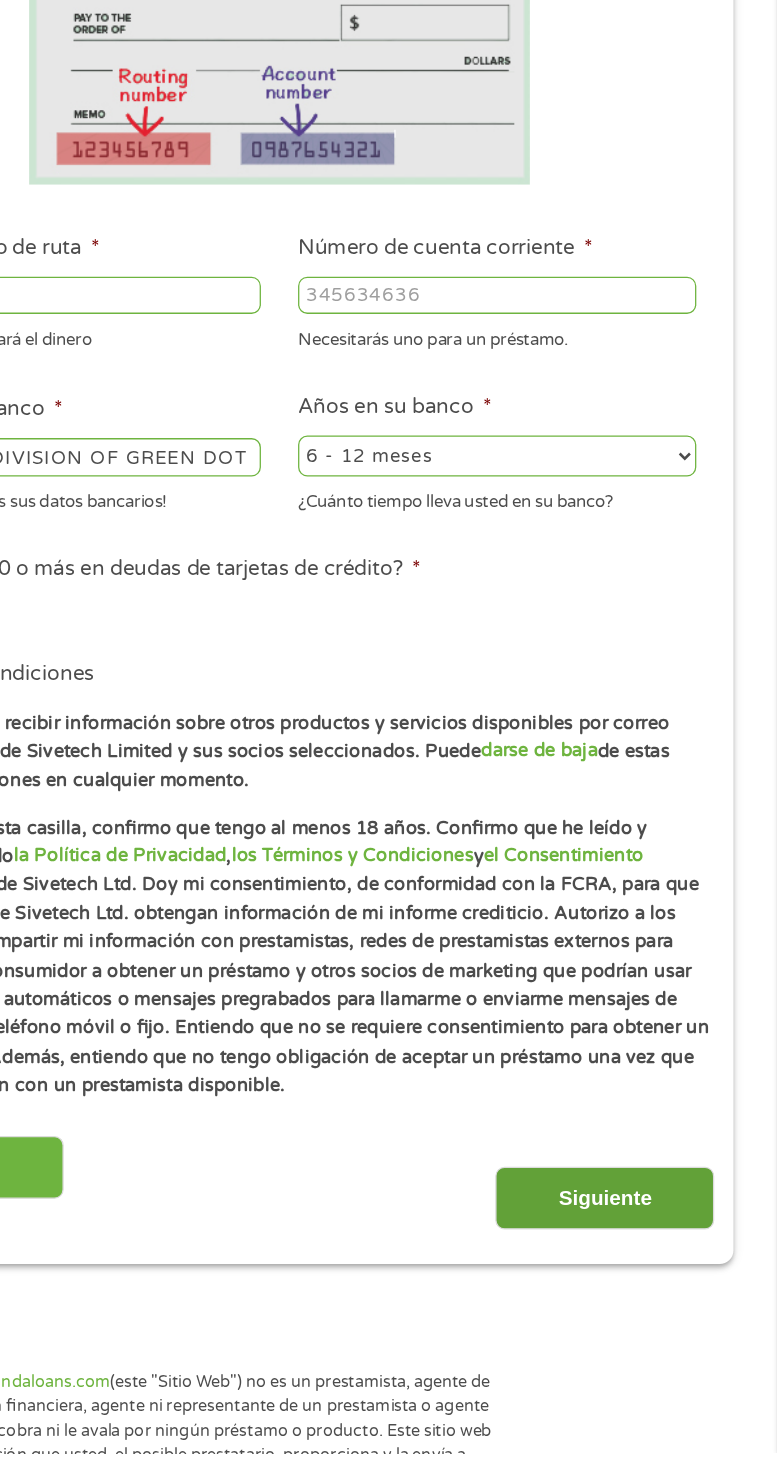 click on "Siguiente" at bounding box center (642, 1272) 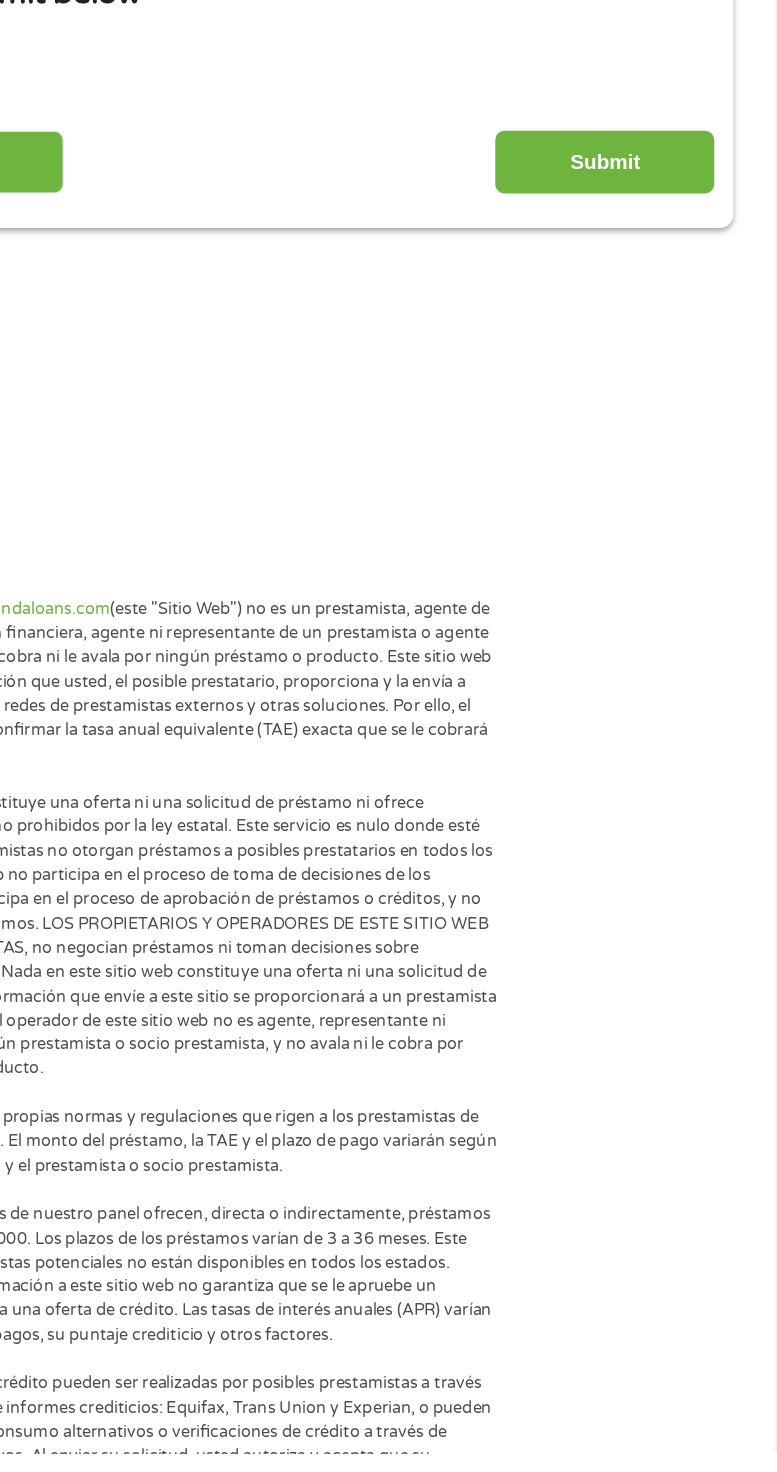 scroll, scrollTop: 7, scrollLeft: 8, axis: both 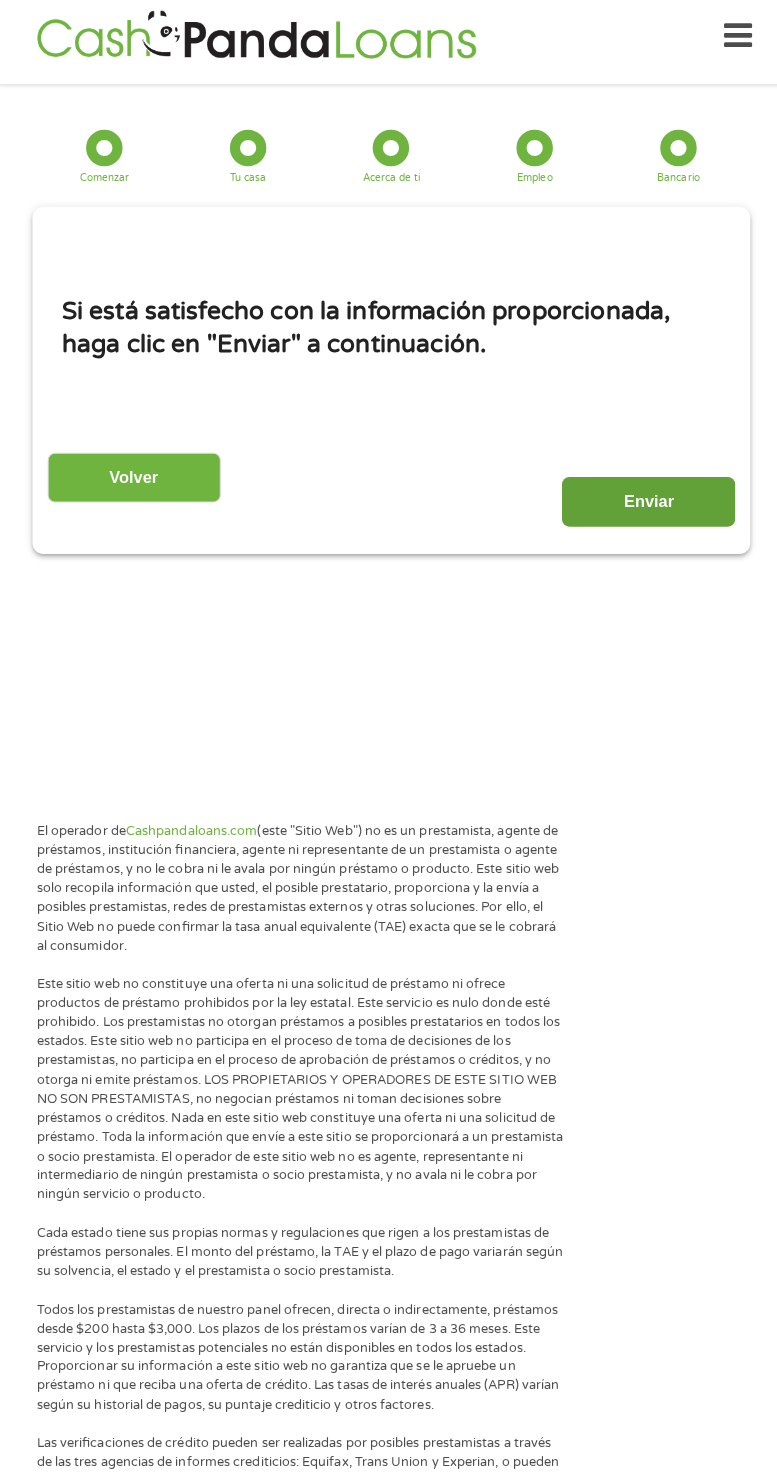 click on "Enviar" at bounding box center [642, 507] 